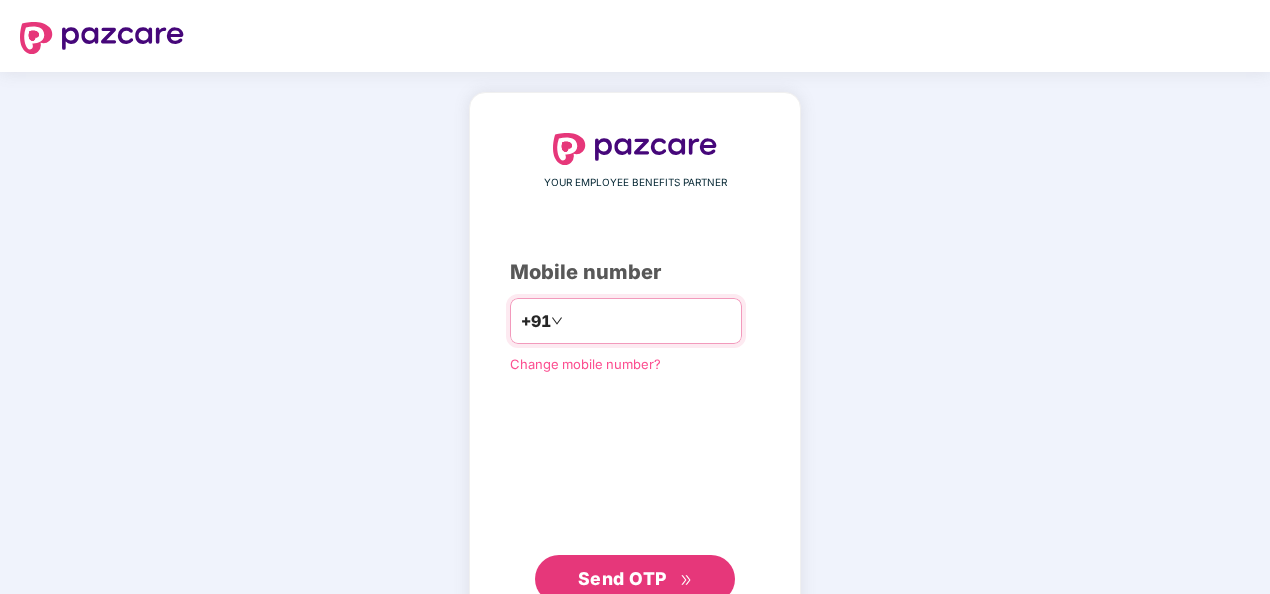 scroll, scrollTop: 0, scrollLeft: 0, axis: both 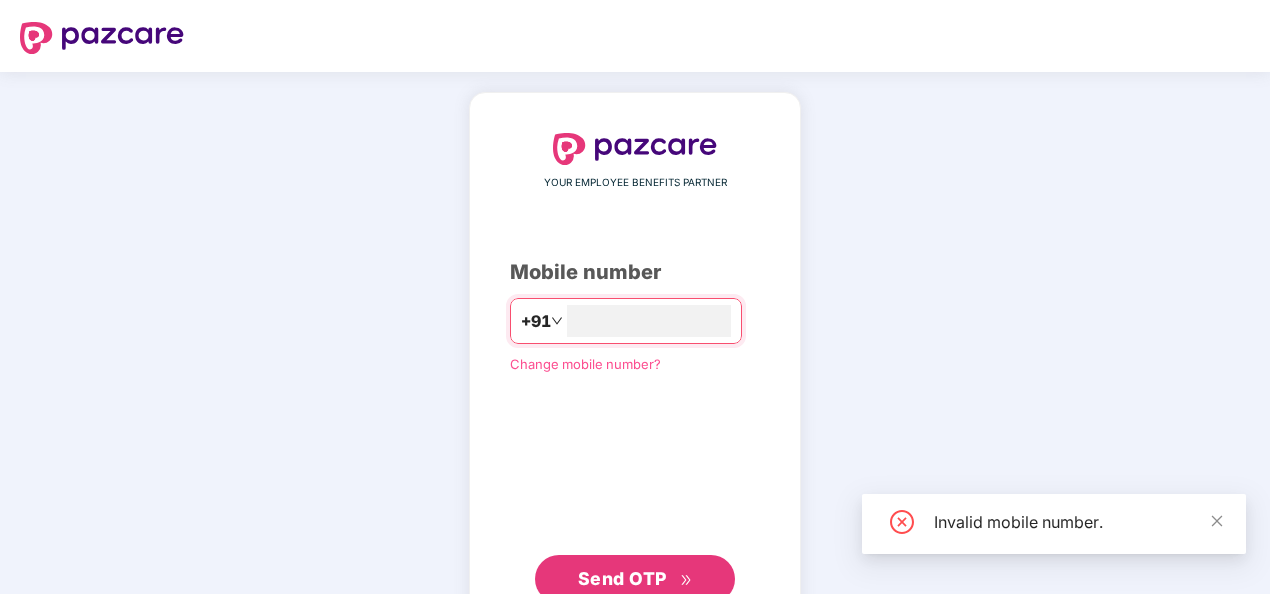 click on "YOUR EMPLOYEE BENEFITS PARTNER Mobile number +91 ******** Change mobile number? Send OTP" at bounding box center (635, 368) 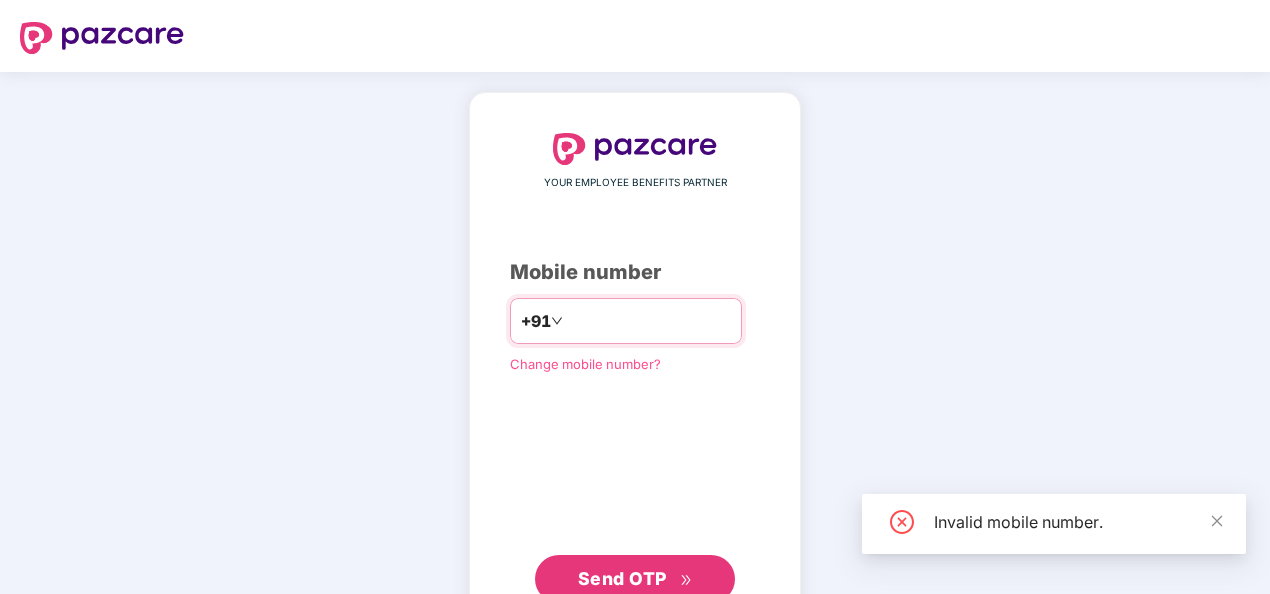 click on "********" at bounding box center (649, 321) 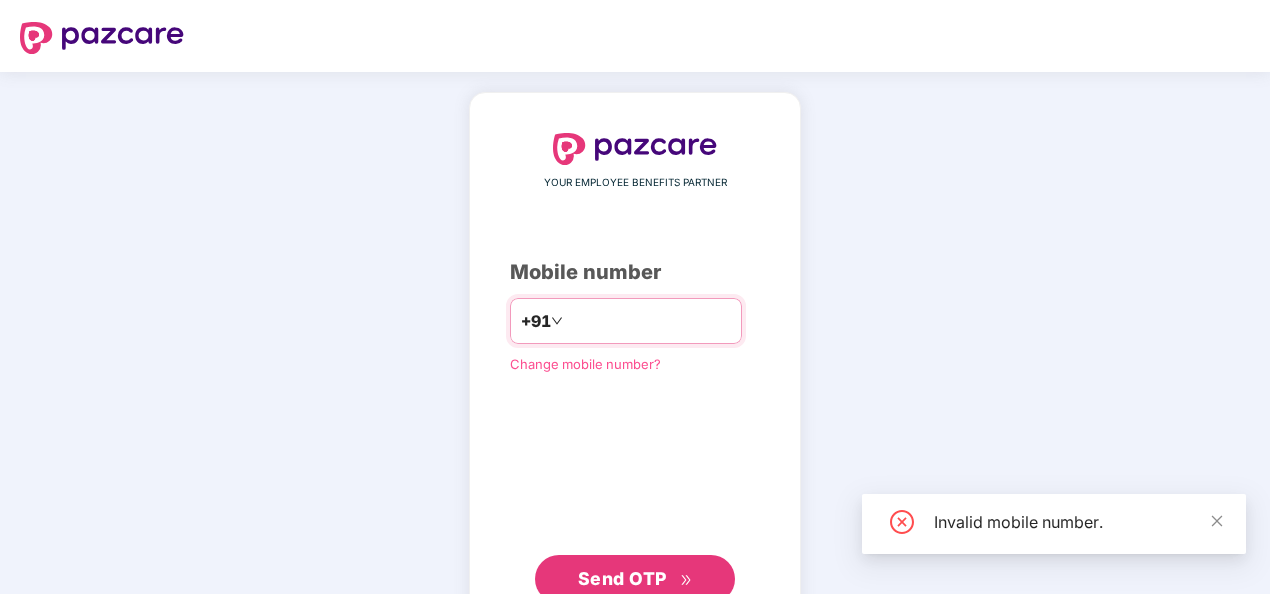 type on "**********" 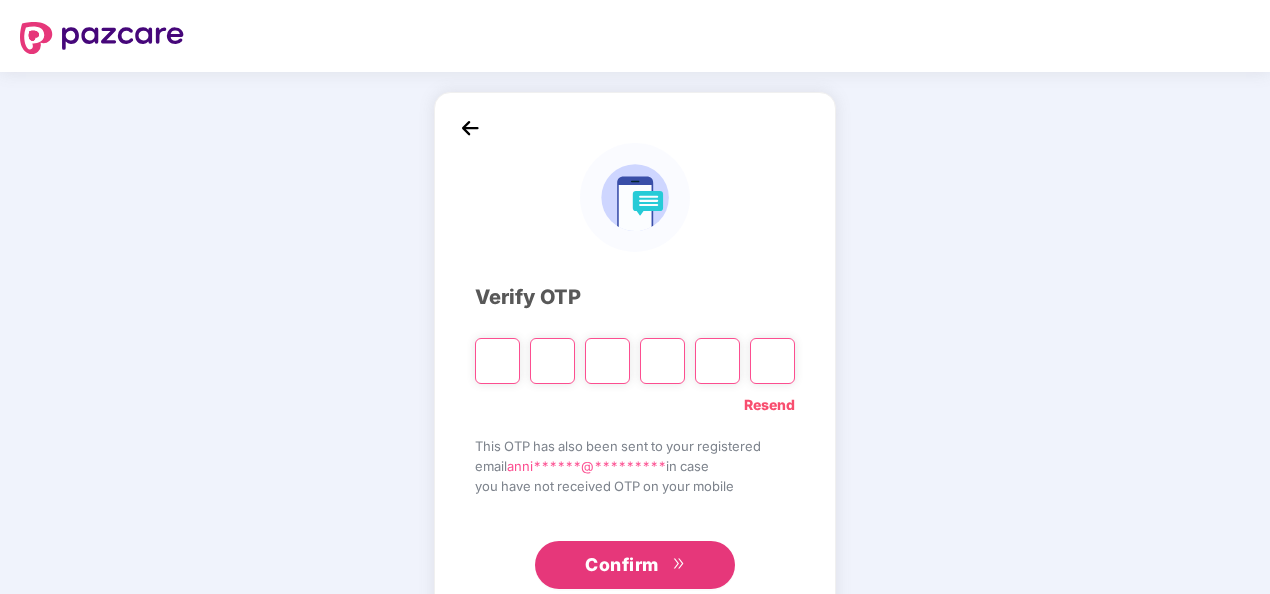 type on "*" 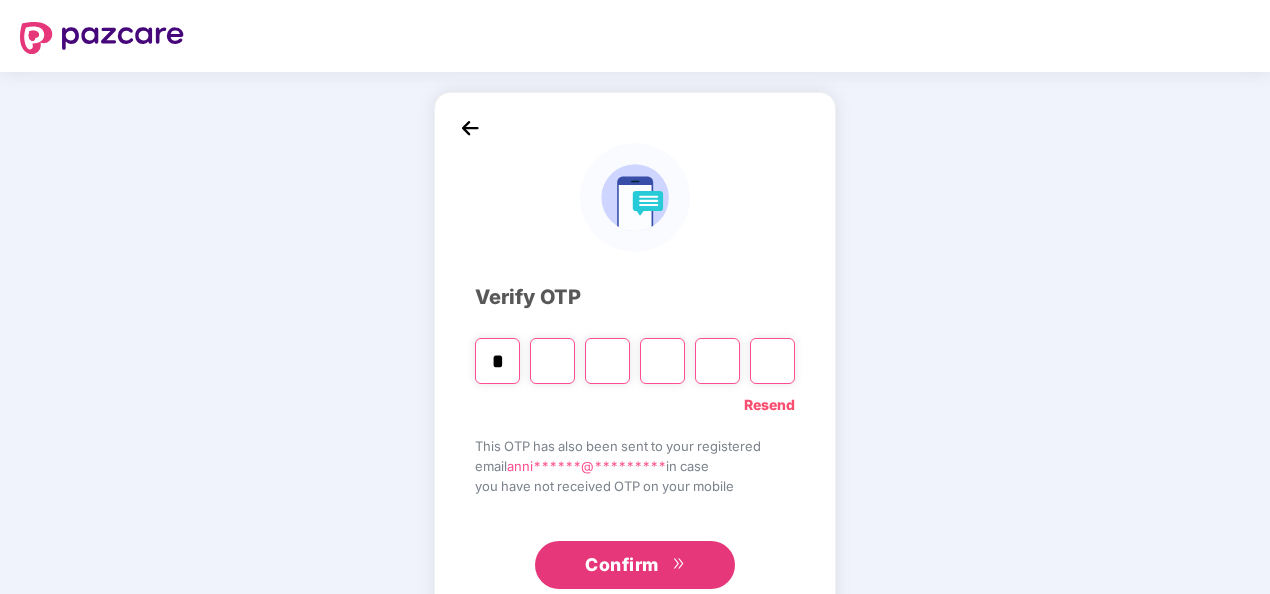 type on "*" 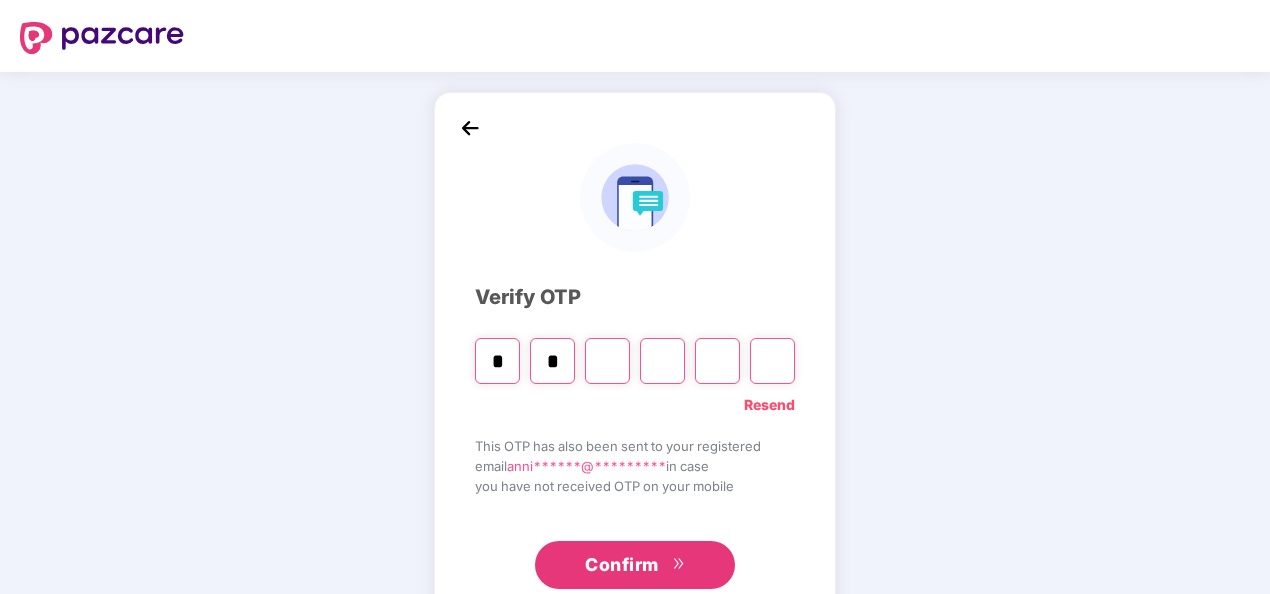 type on "*" 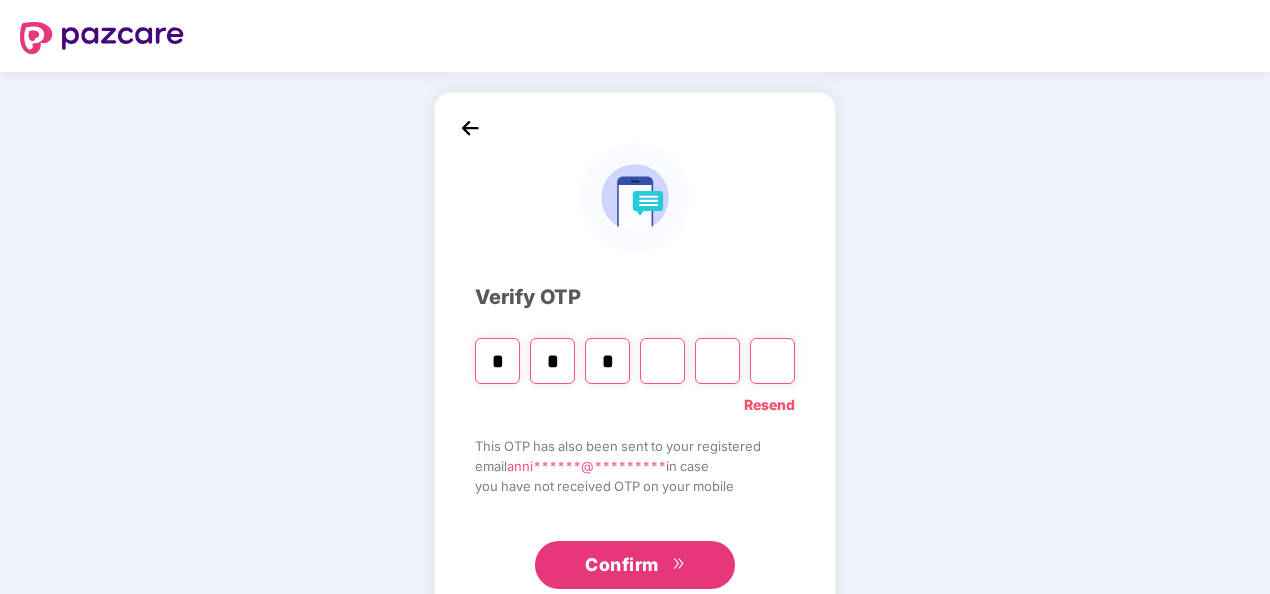 type on "*" 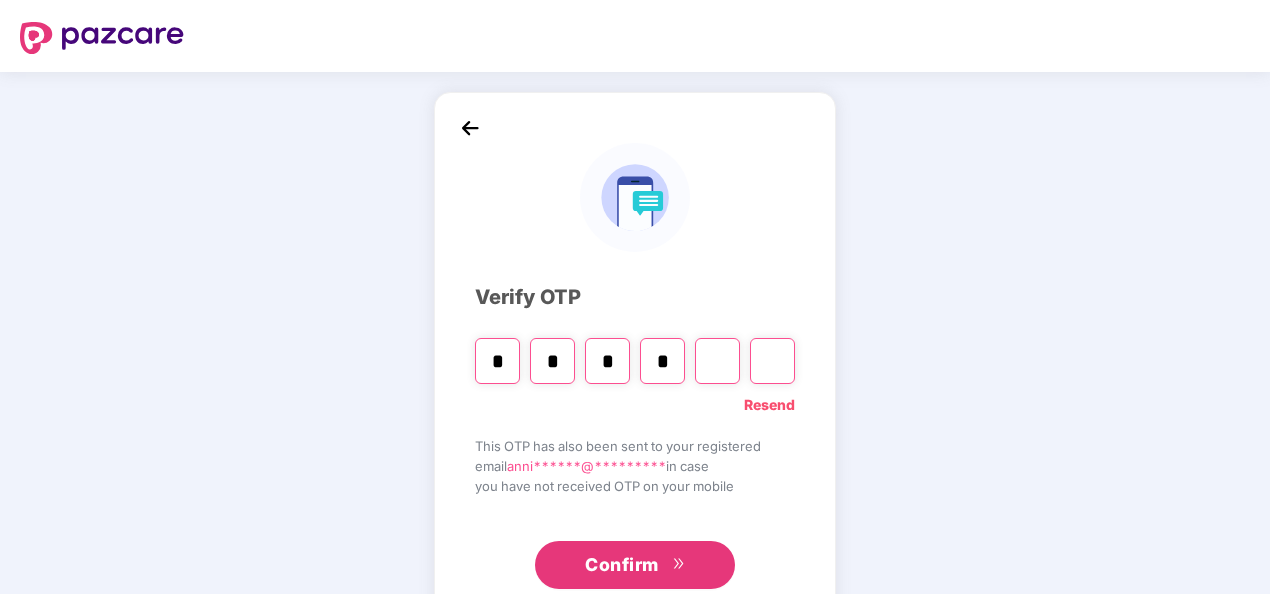 type on "*" 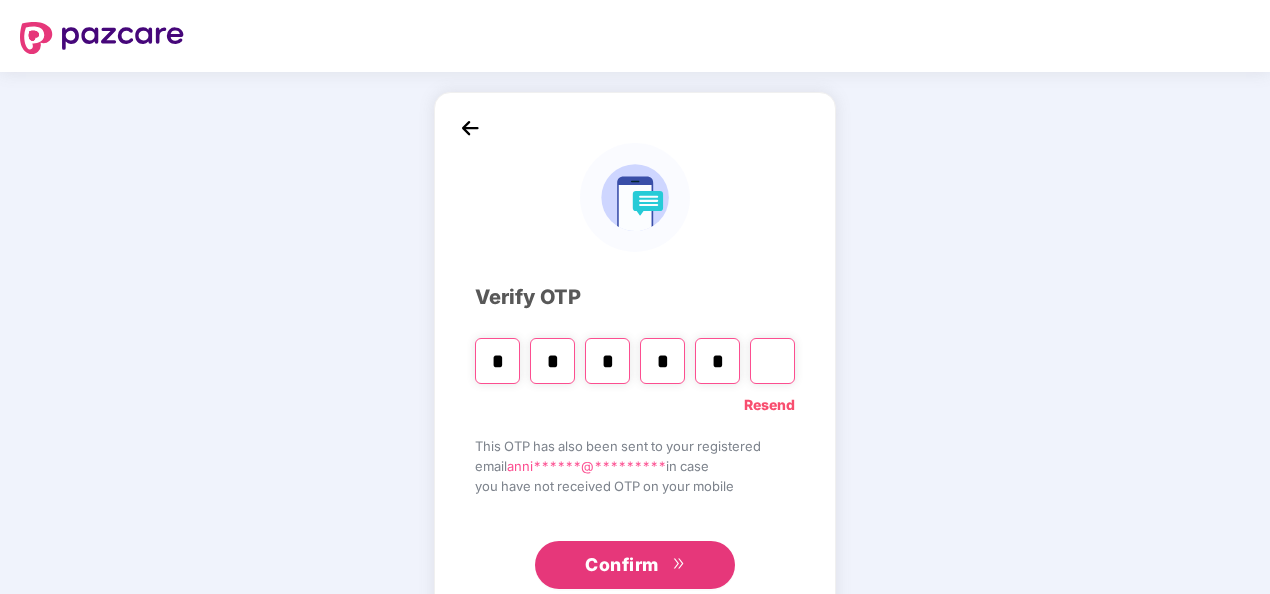 type on "*" 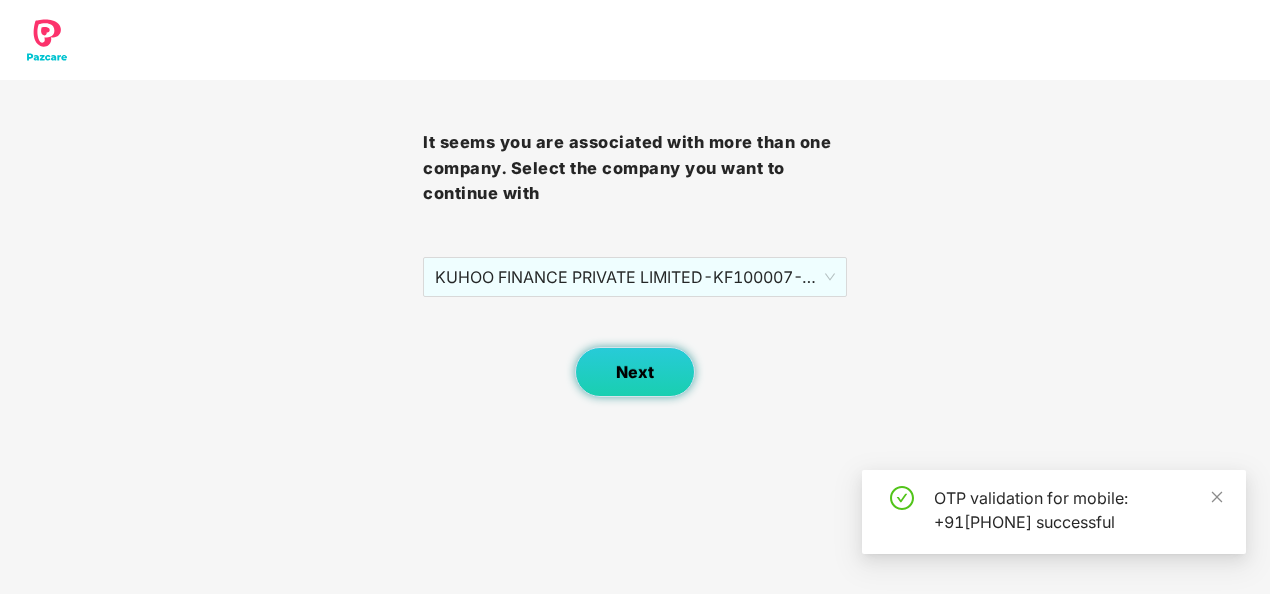 click on "Next" at bounding box center [635, 372] 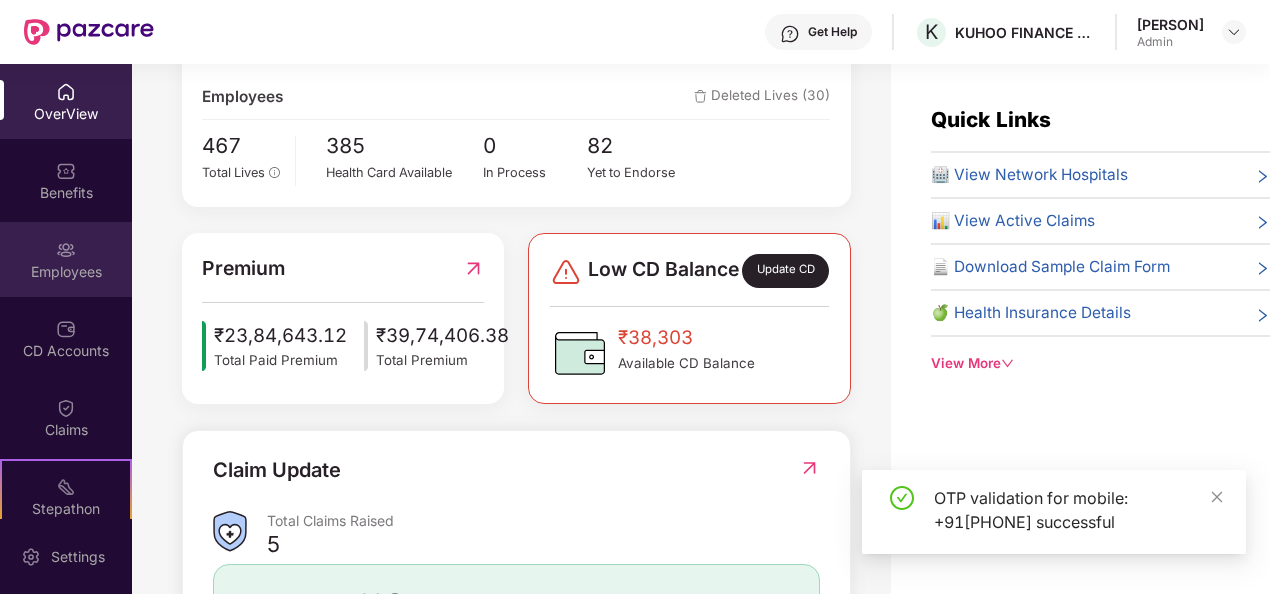 scroll, scrollTop: 400, scrollLeft: 0, axis: vertical 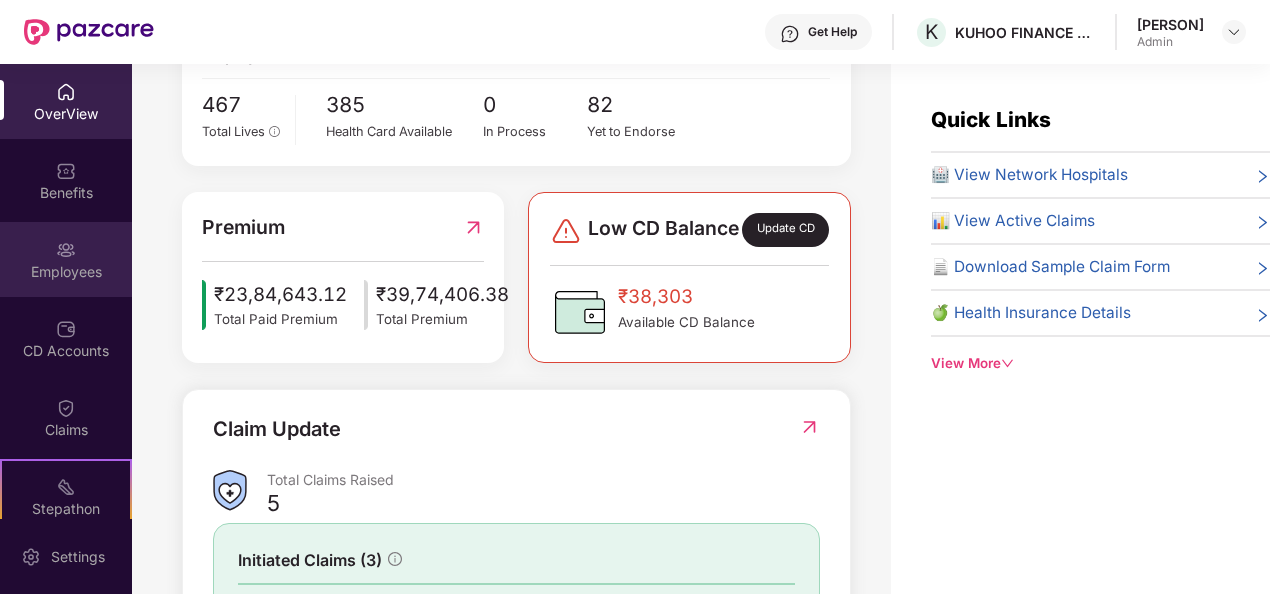 click at bounding box center (66, 250) 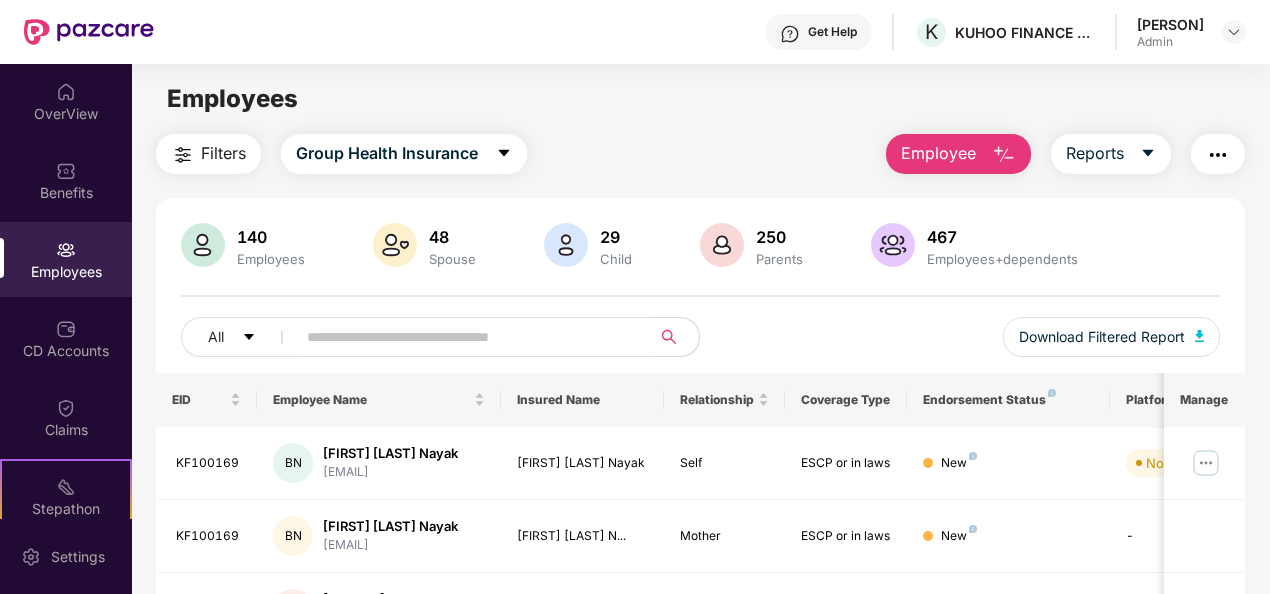 click at bounding box center [465, 337] 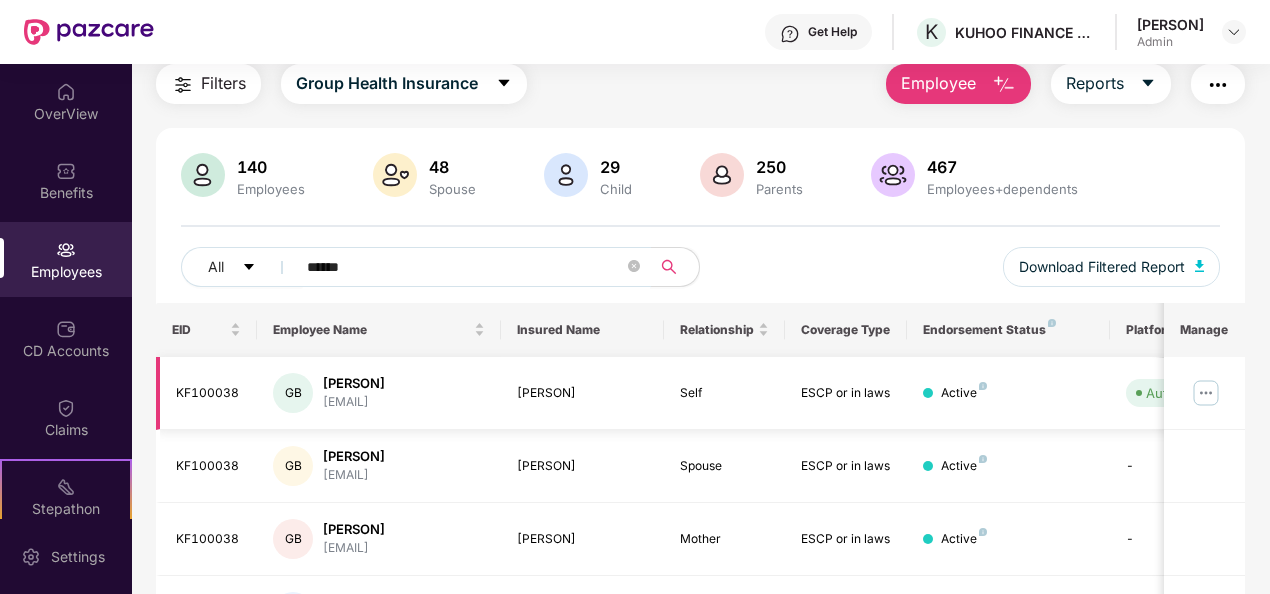 scroll, scrollTop: 100, scrollLeft: 0, axis: vertical 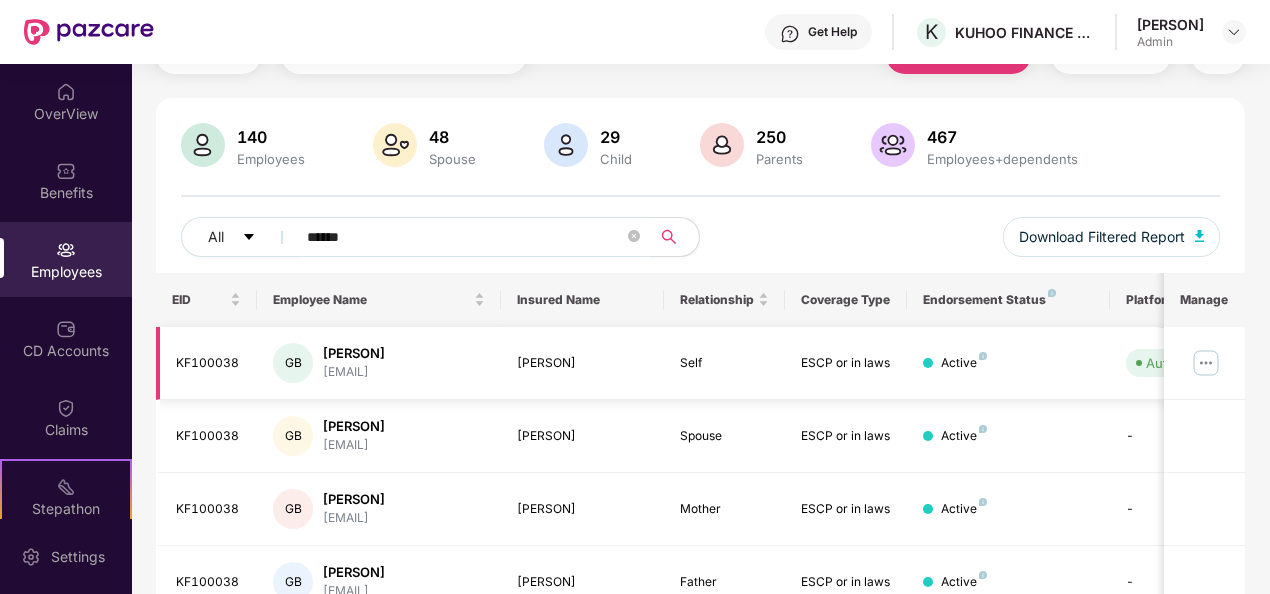 type on "******" 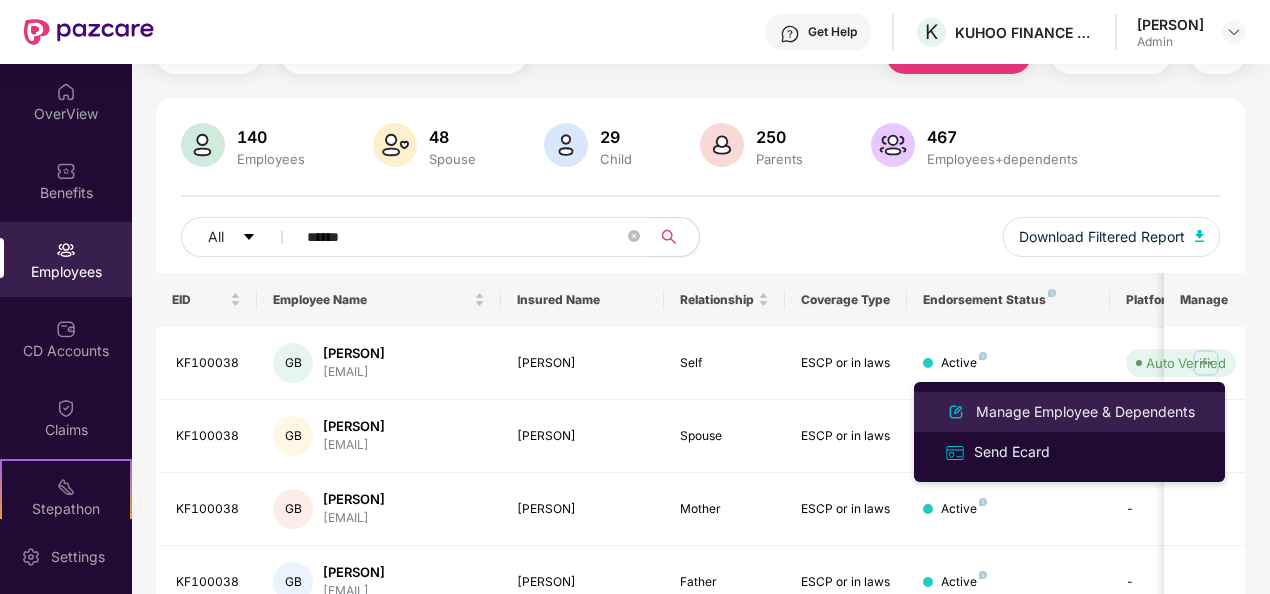 click on "Manage Employee & Dependents" at bounding box center (1085, 412) 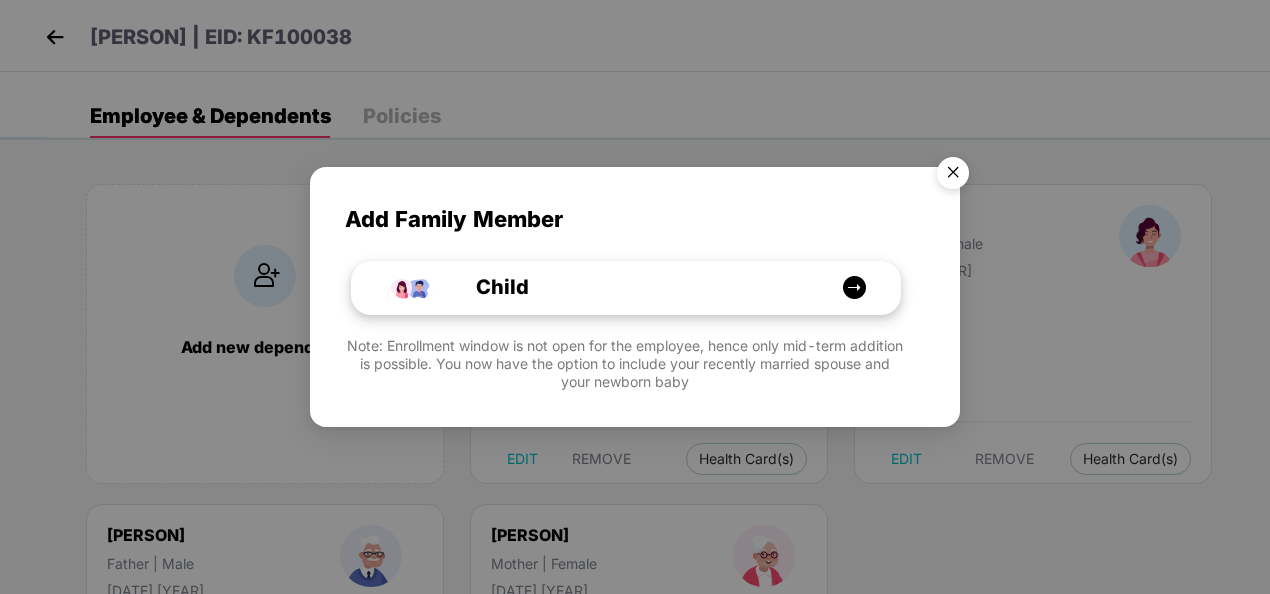 click at bounding box center [854, 287] 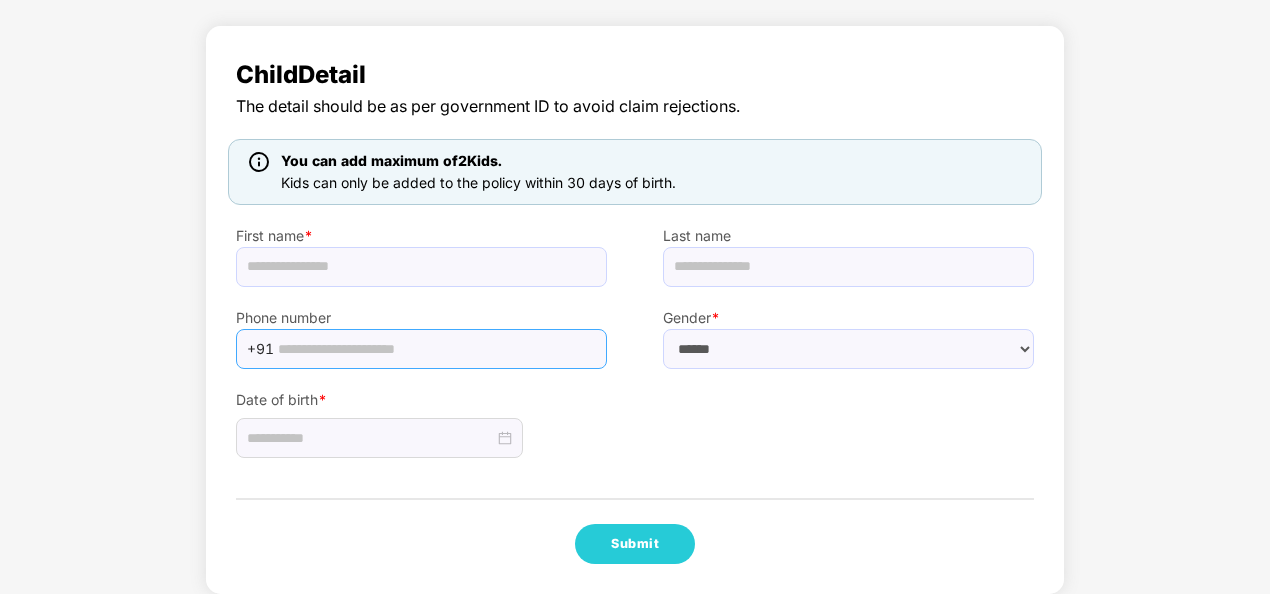 scroll, scrollTop: 126, scrollLeft: 0, axis: vertical 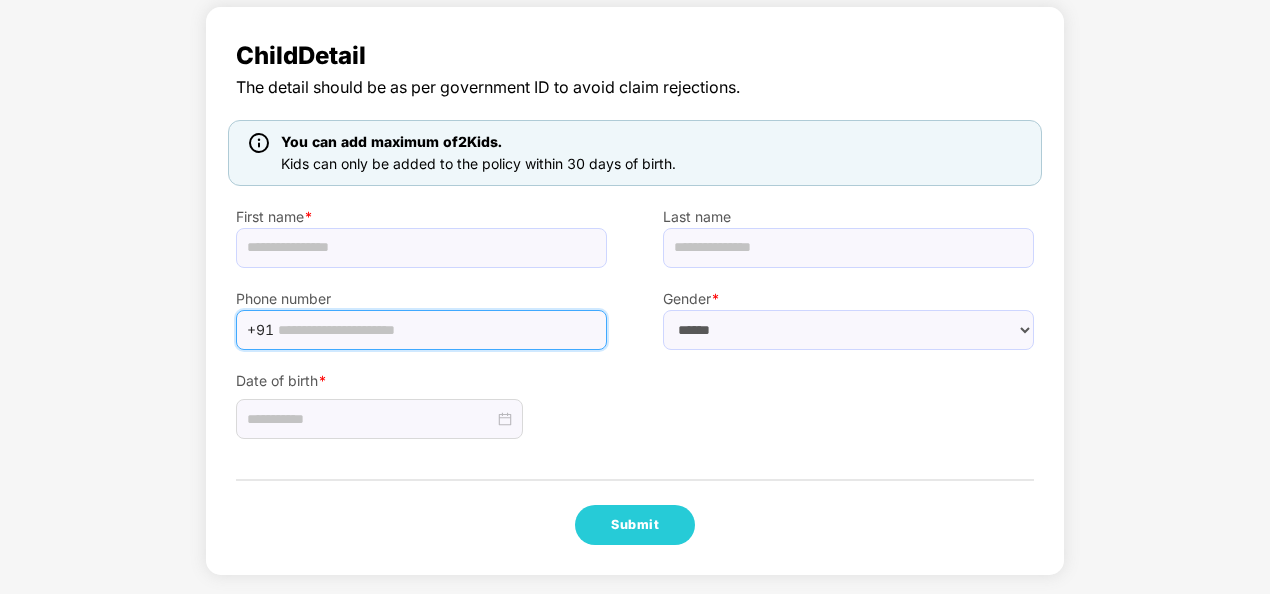 click at bounding box center (436, 330) 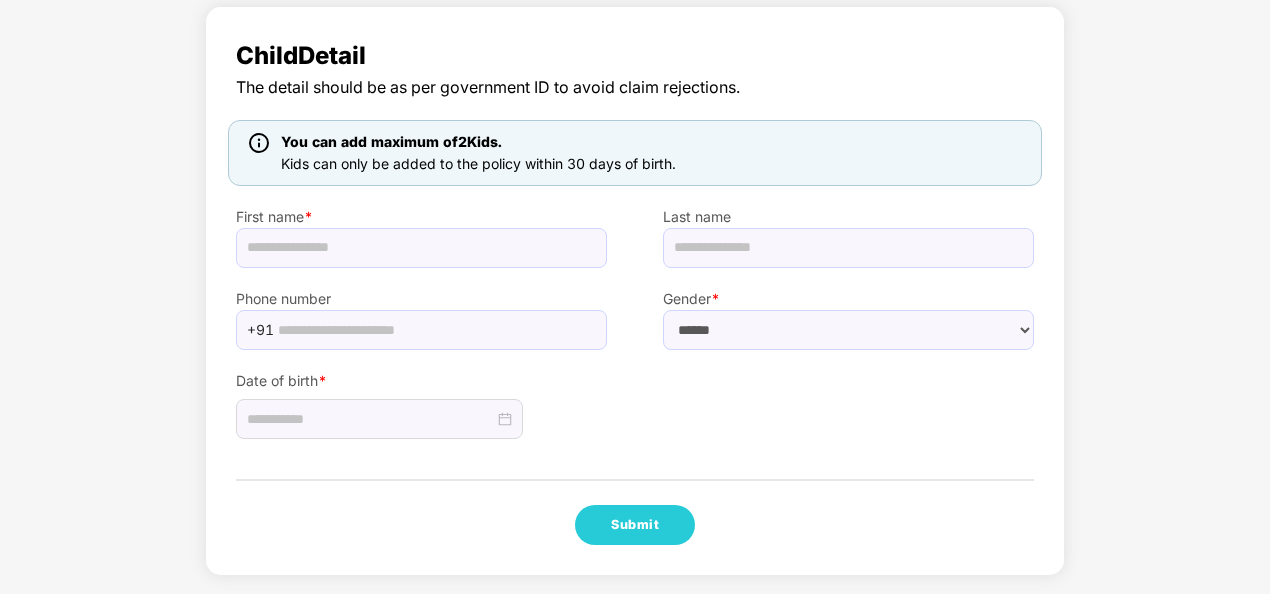 click on "First name  *" at bounding box center [421, 217] 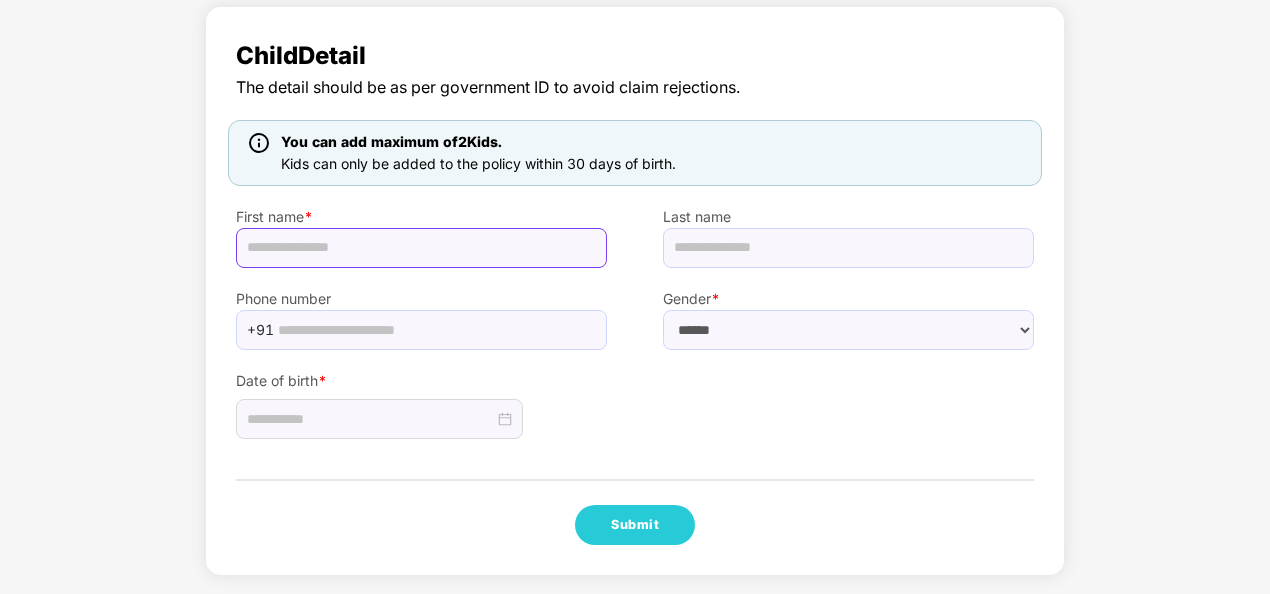click at bounding box center [421, 248] 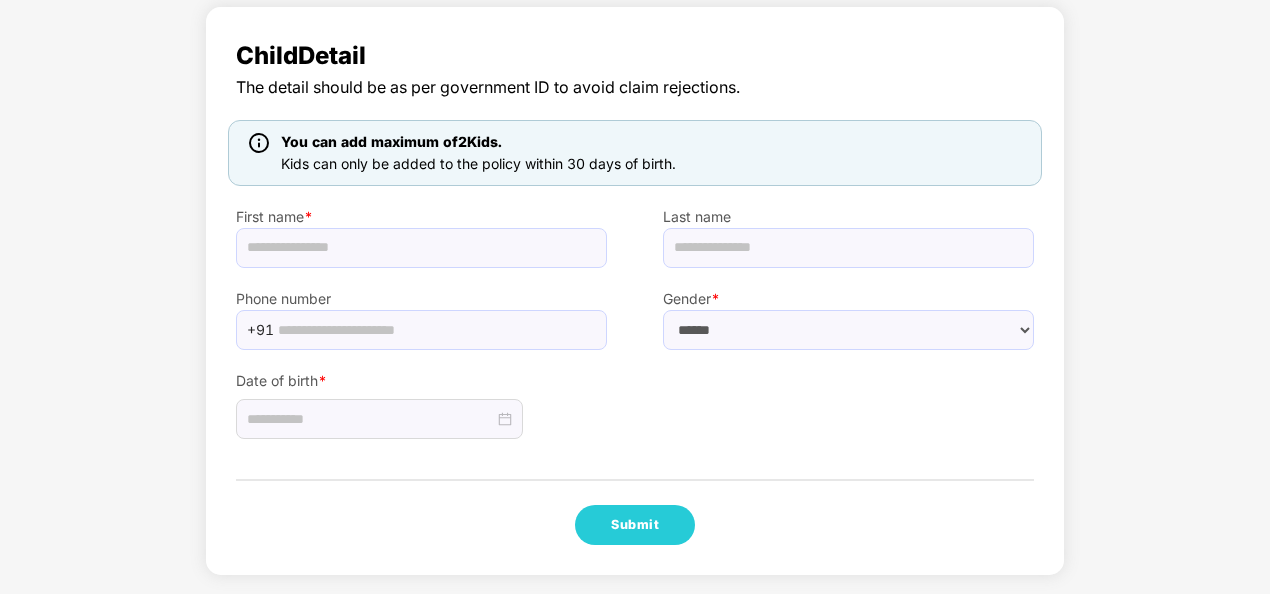 click on "Phone number +91[PHONE]" at bounding box center [421, 309] 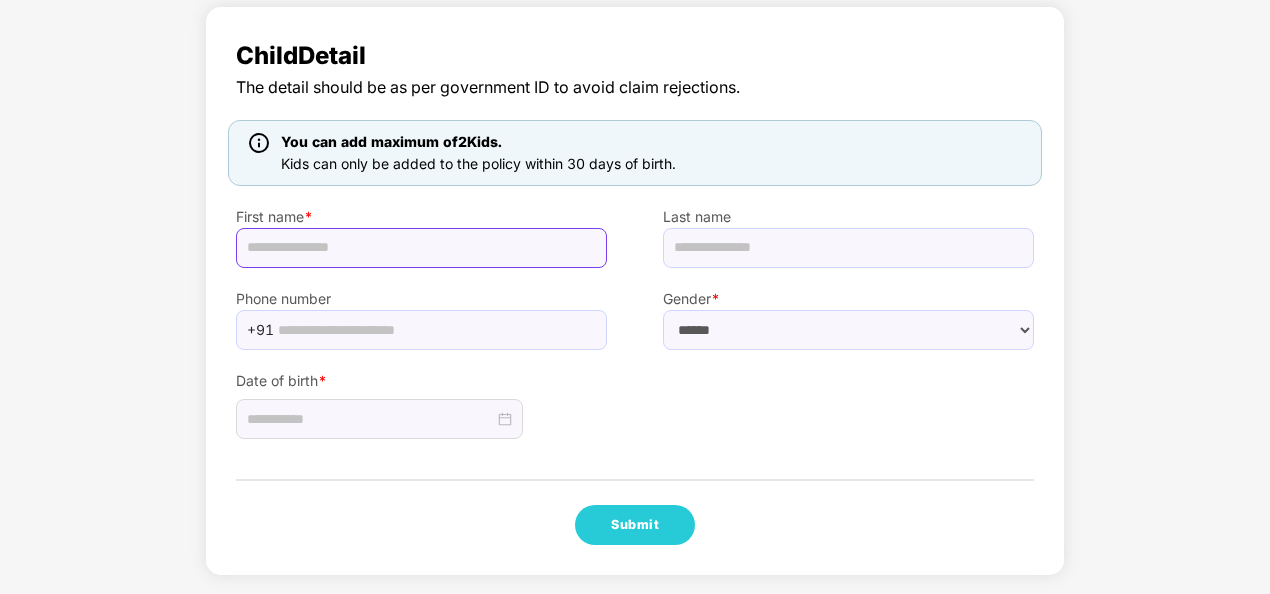 click at bounding box center [421, 248] 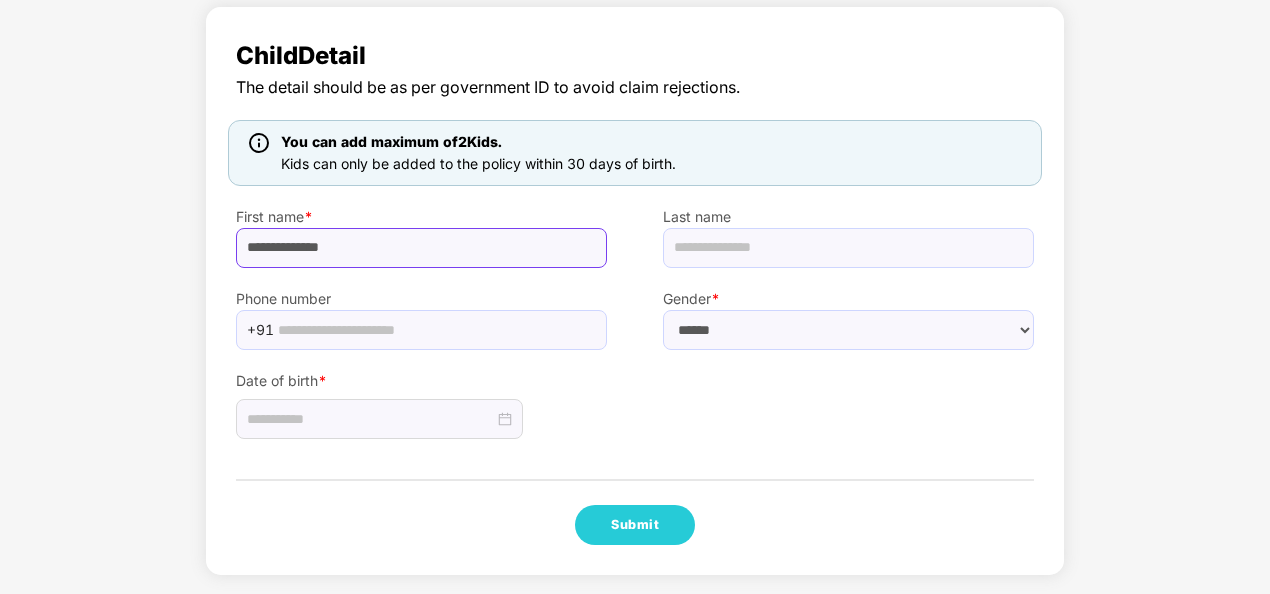 drag, startPoint x: 321, startPoint y: 249, endPoint x: 328, endPoint y: 277, distance: 28.86174 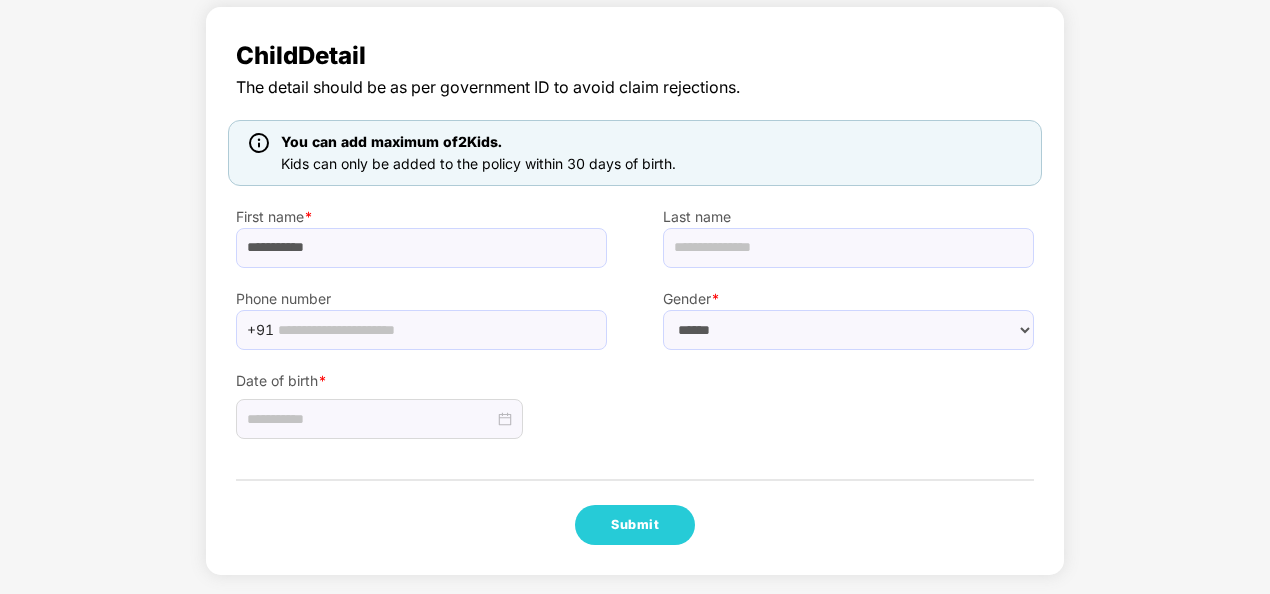 click on "Phone number +91[PHONE]" at bounding box center [421, 309] 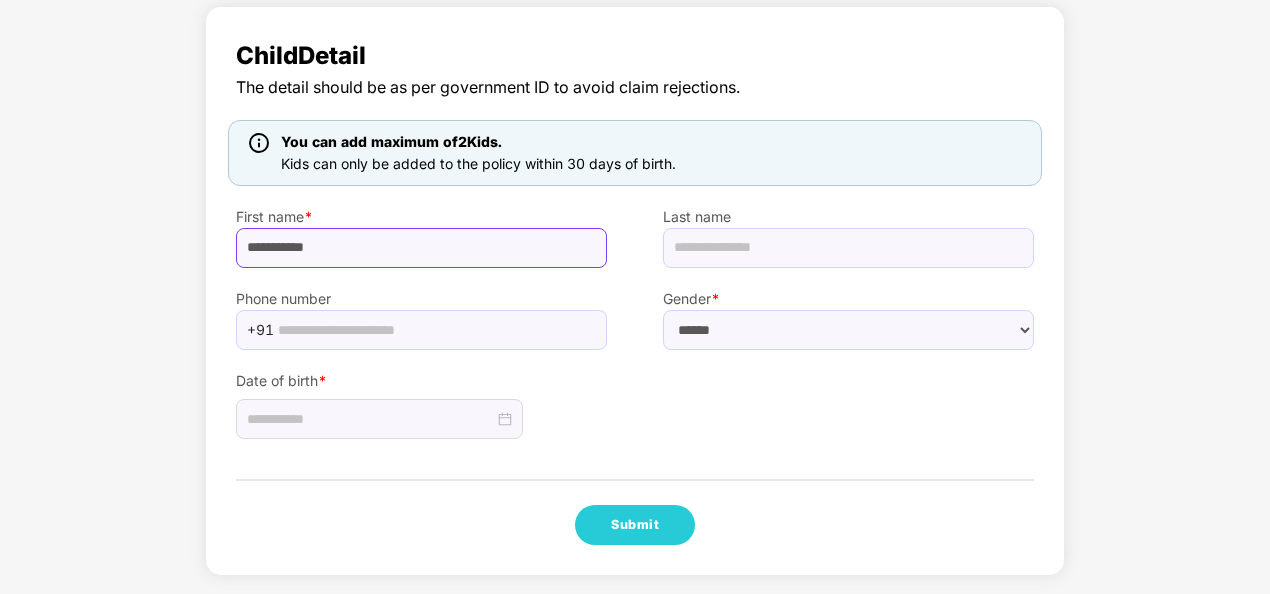 click on "**********" at bounding box center (421, 248) 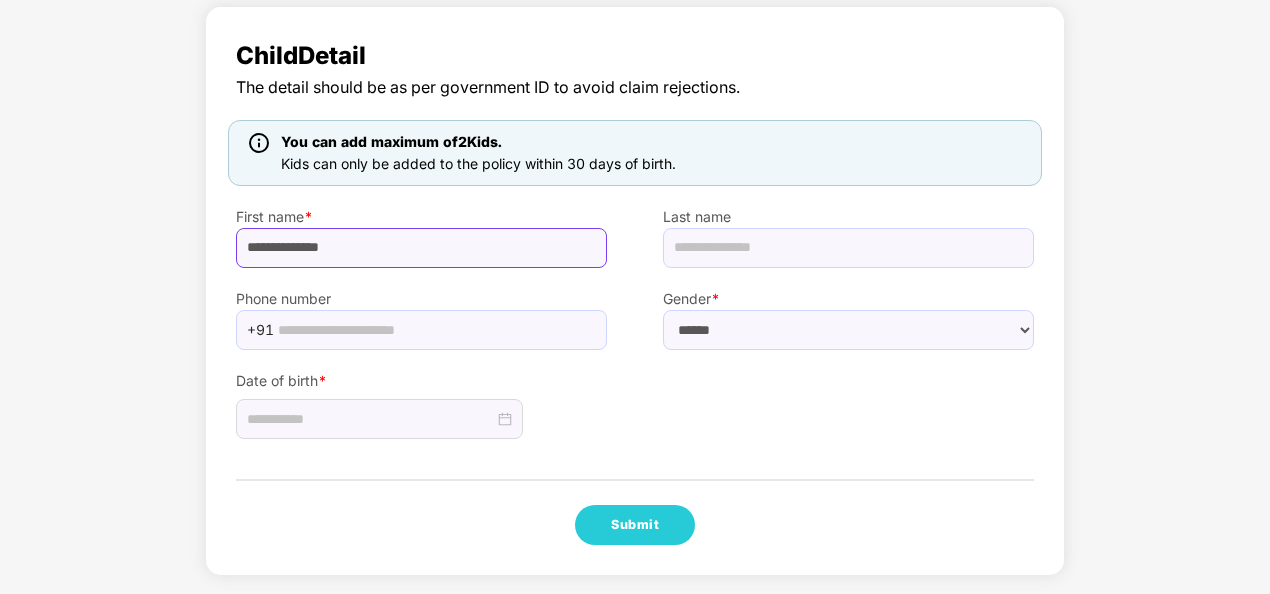 click on "**********" at bounding box center (421, 248) 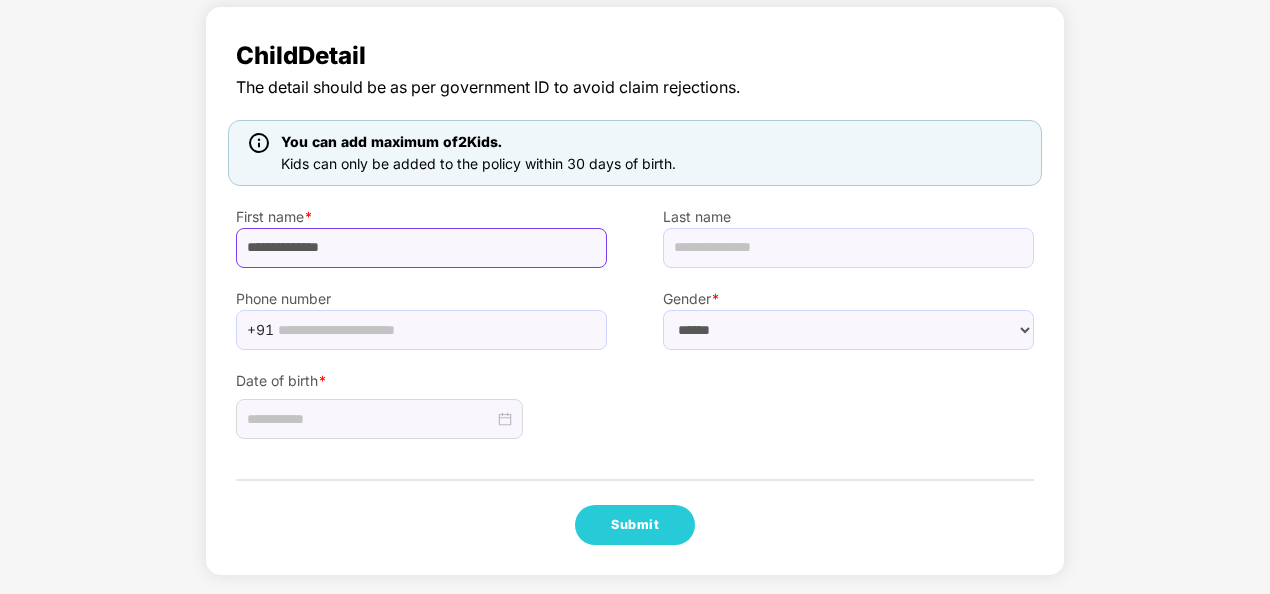 drag, startPoint x: 380, startPoint y: 244, endPoint x: 192, endPoint y: 228, distance: 188.67963 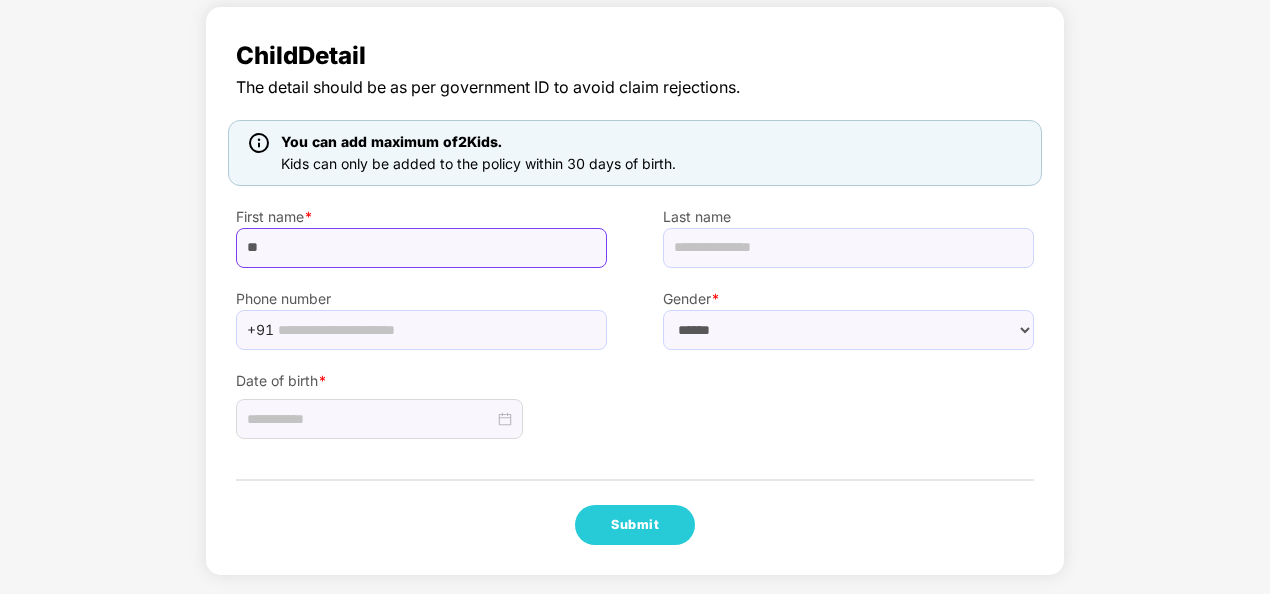type on "*" 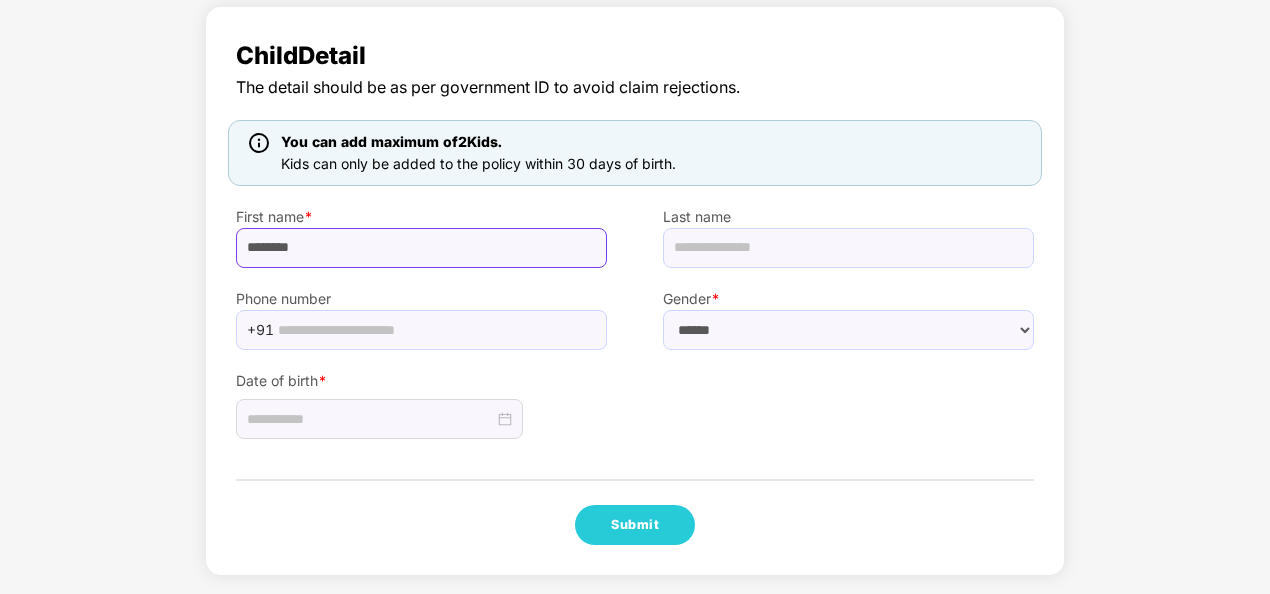 paste on "**********" 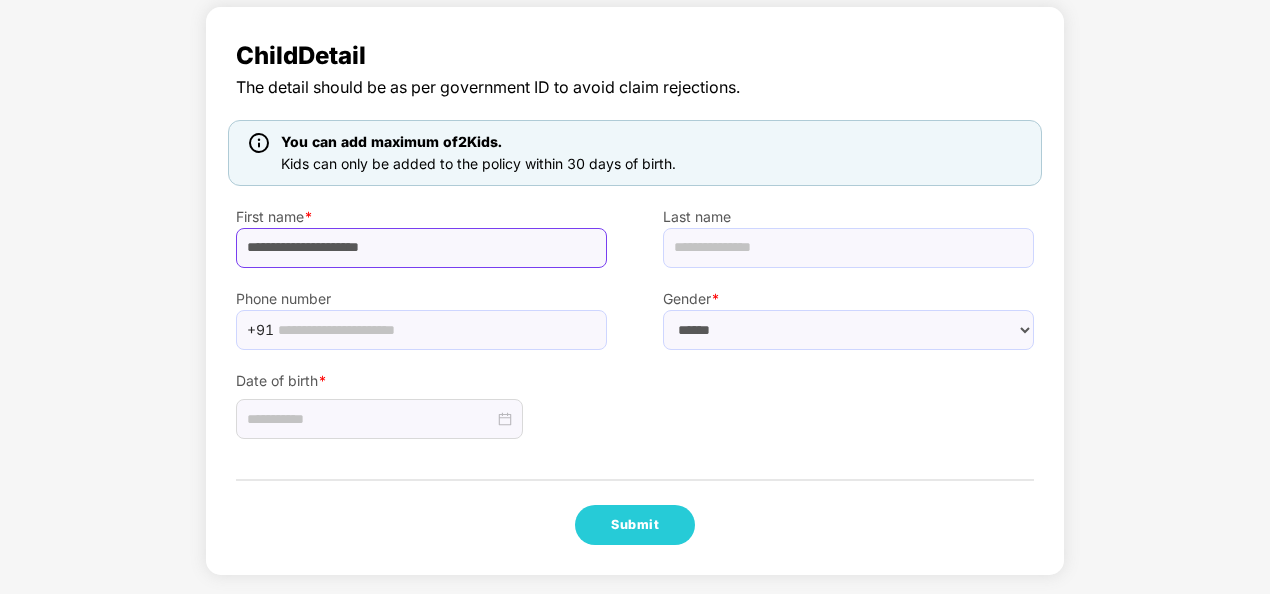 drag, startPoint x: 357, startPoint y: 246, endPoint x: 478, endPoint y: 250, distance: 121.0661 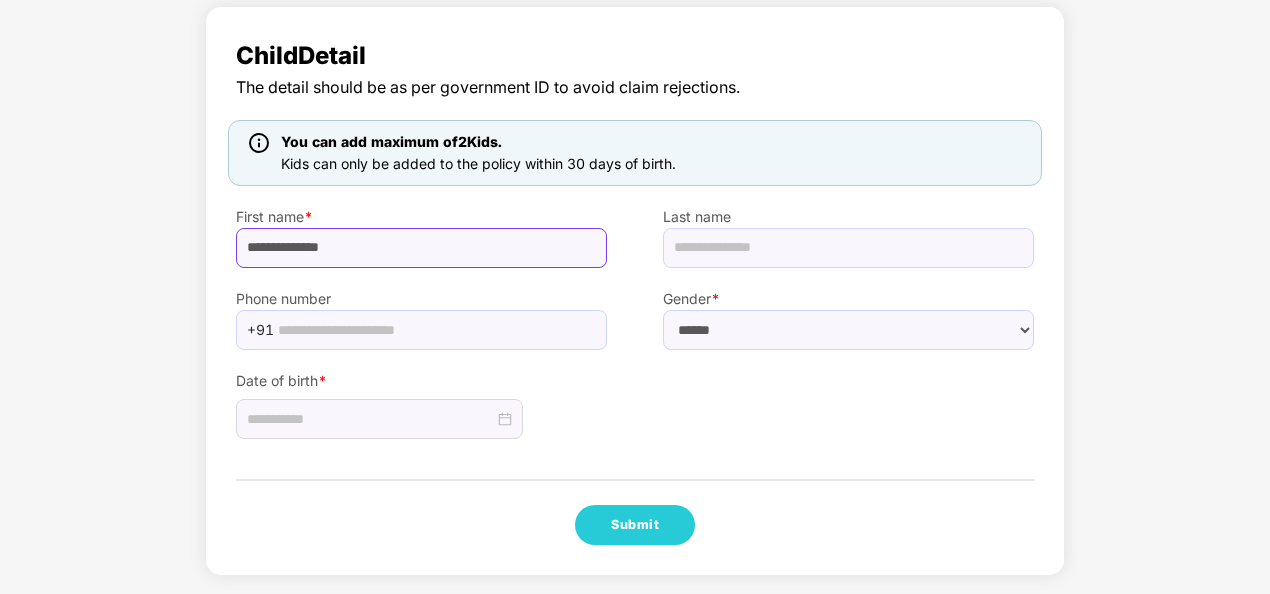 type on "**********" 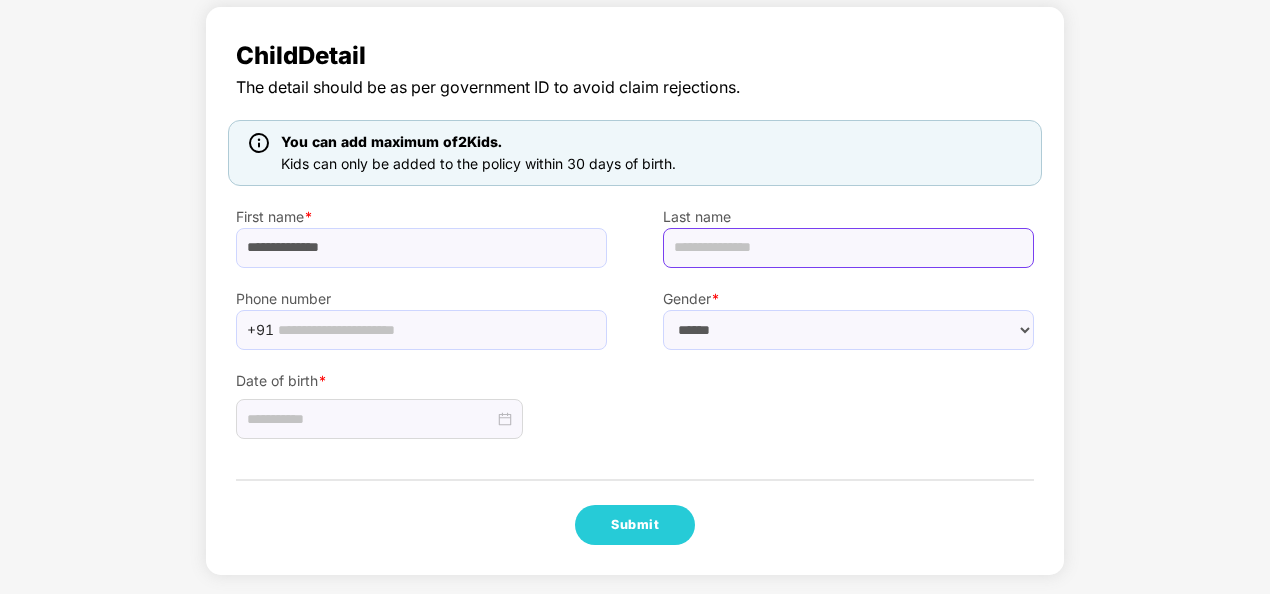 click at bounding box center (848, 248) 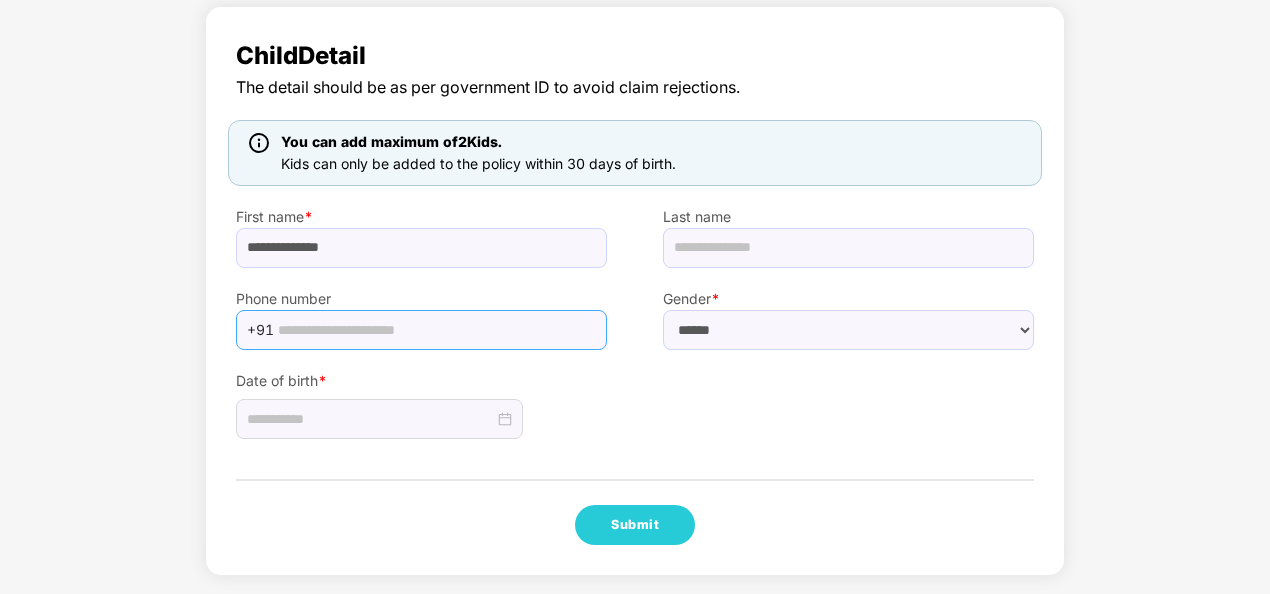 click at bounding box center (436, 330) 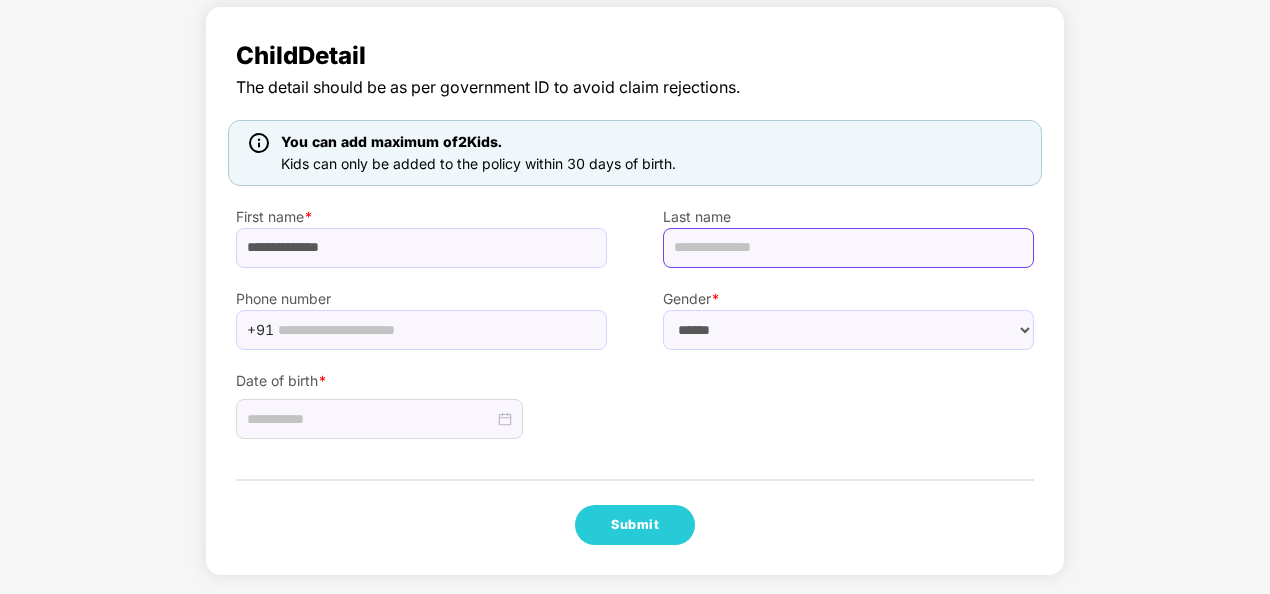 click at bounding box center [848, 248] 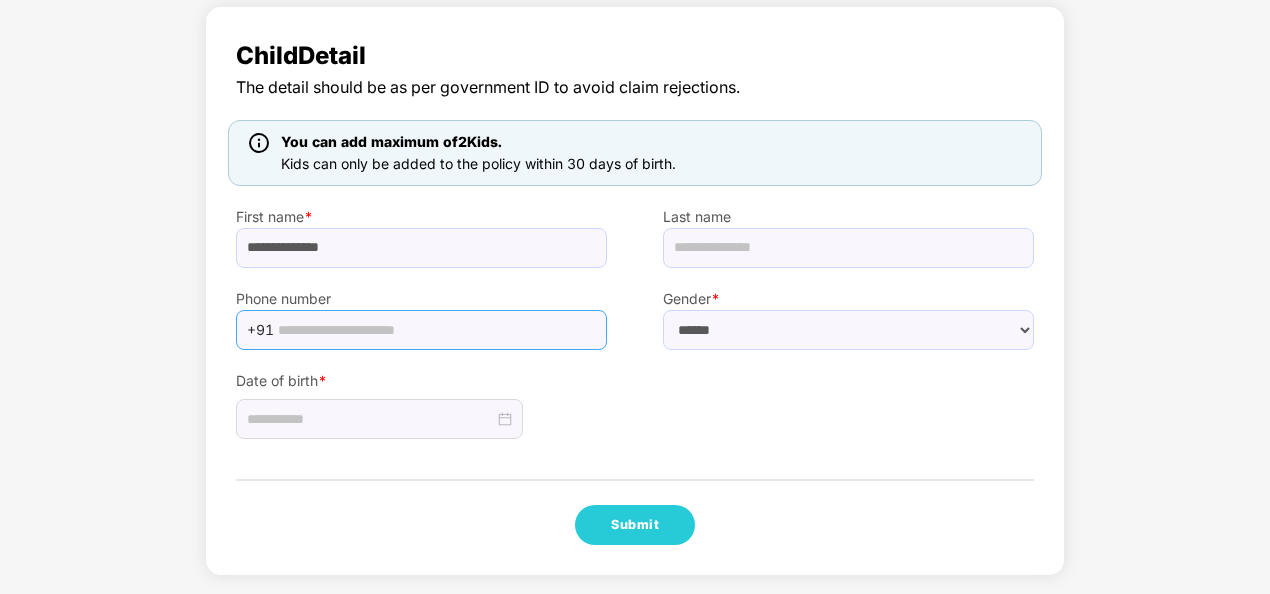 click at bounding box center (436, 330) 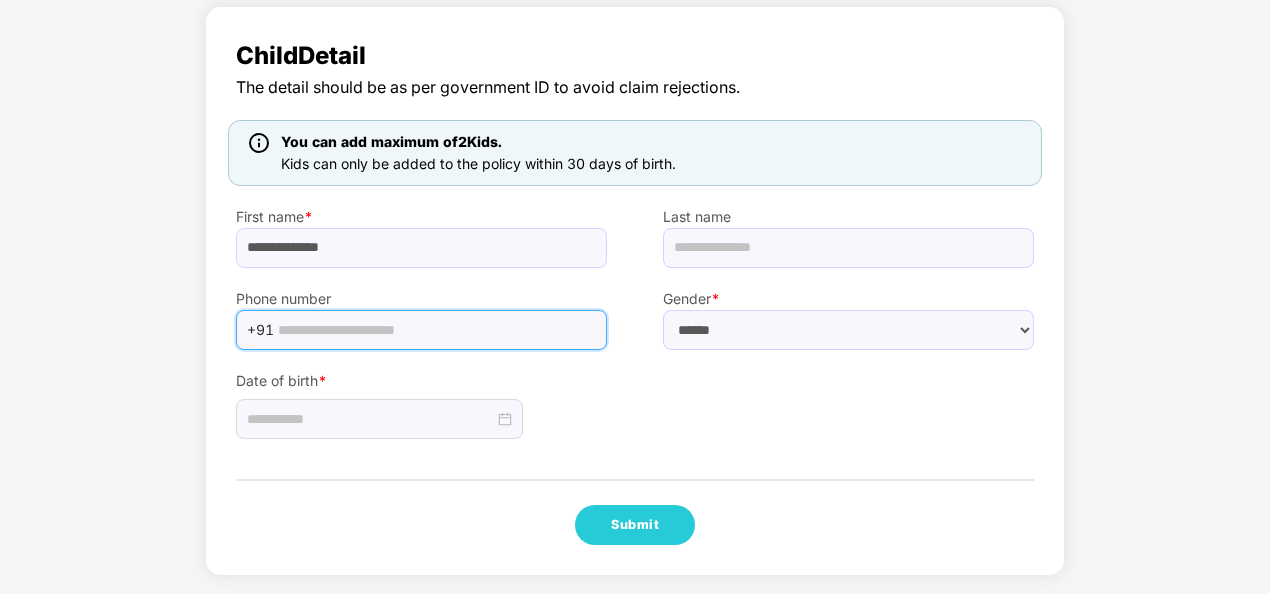 click at bounding box center (436, 330) 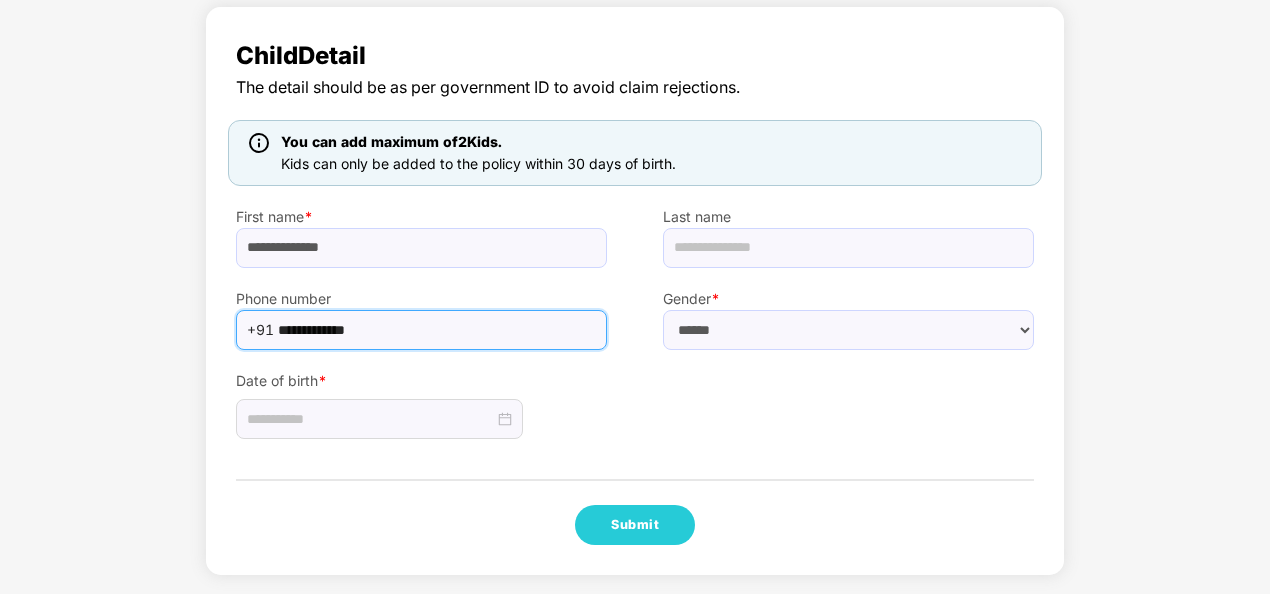 click on "**********" at bounding box center (436, 330) 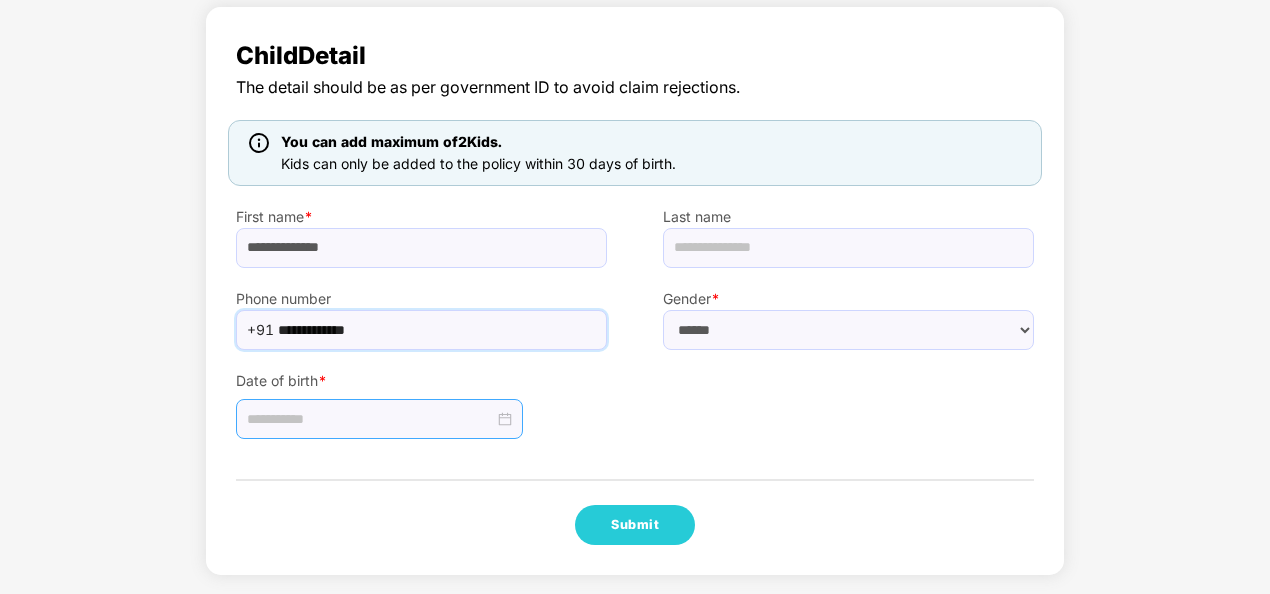 type on "**********" 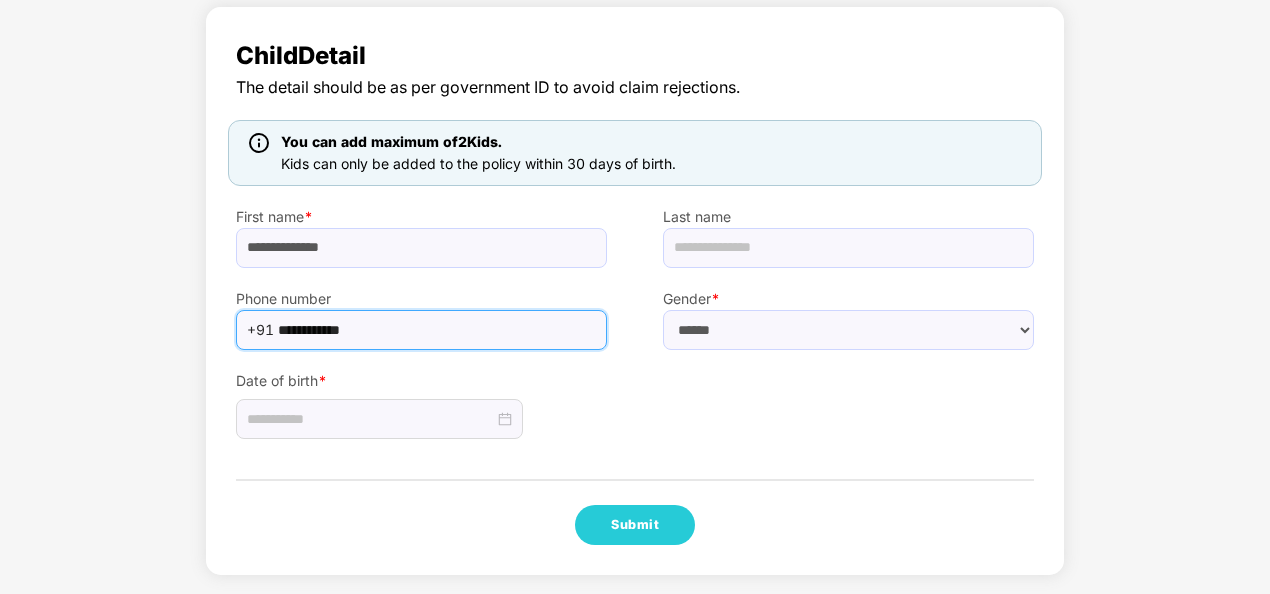 click on "**********" at bounding box center [436, 330] 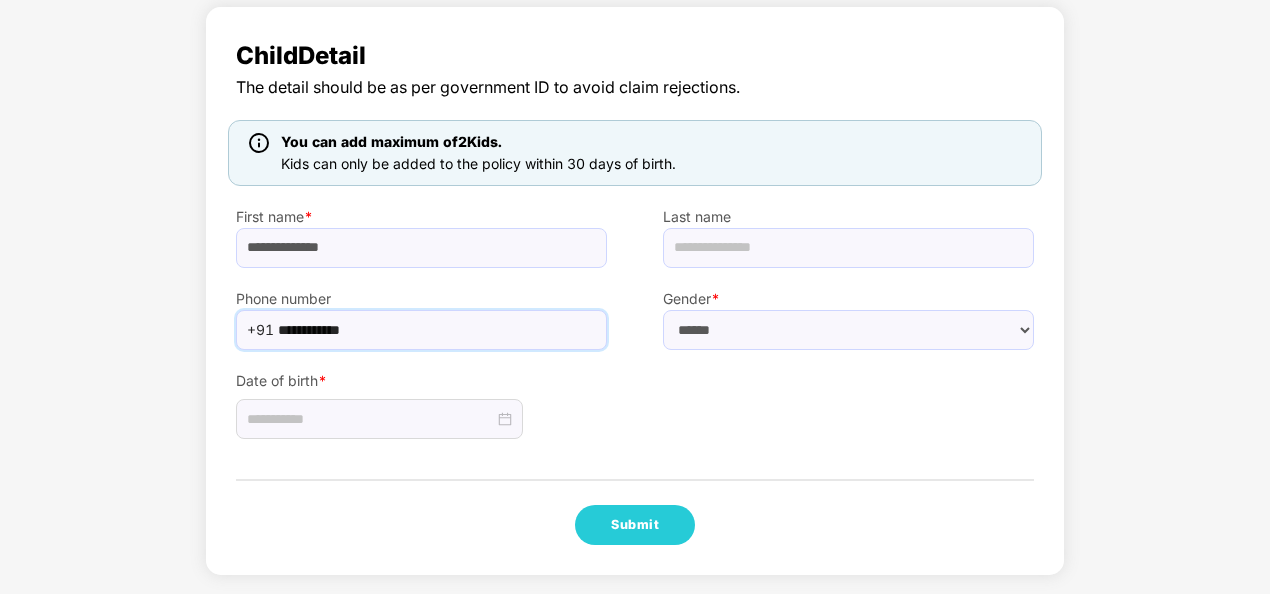drag, startPoint x: 355, startPoint y: 324, endPoint x: 57, endPoint y: 282, distance: 300.9452 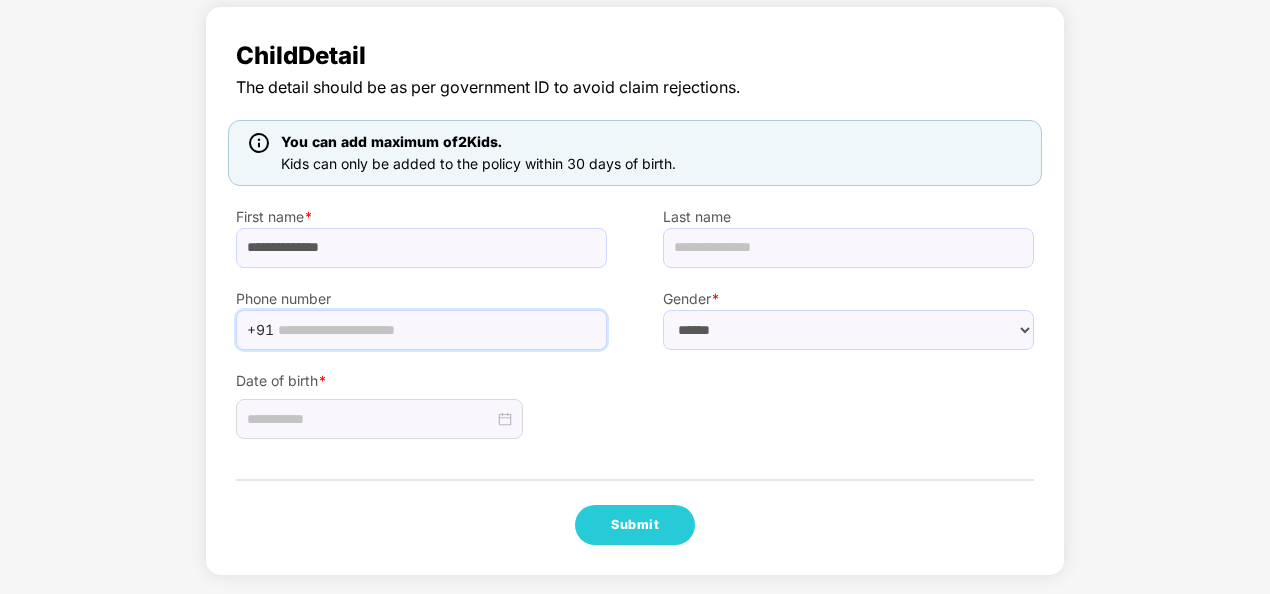 click on "Date of birth  *" at bounding box center [421, 395] 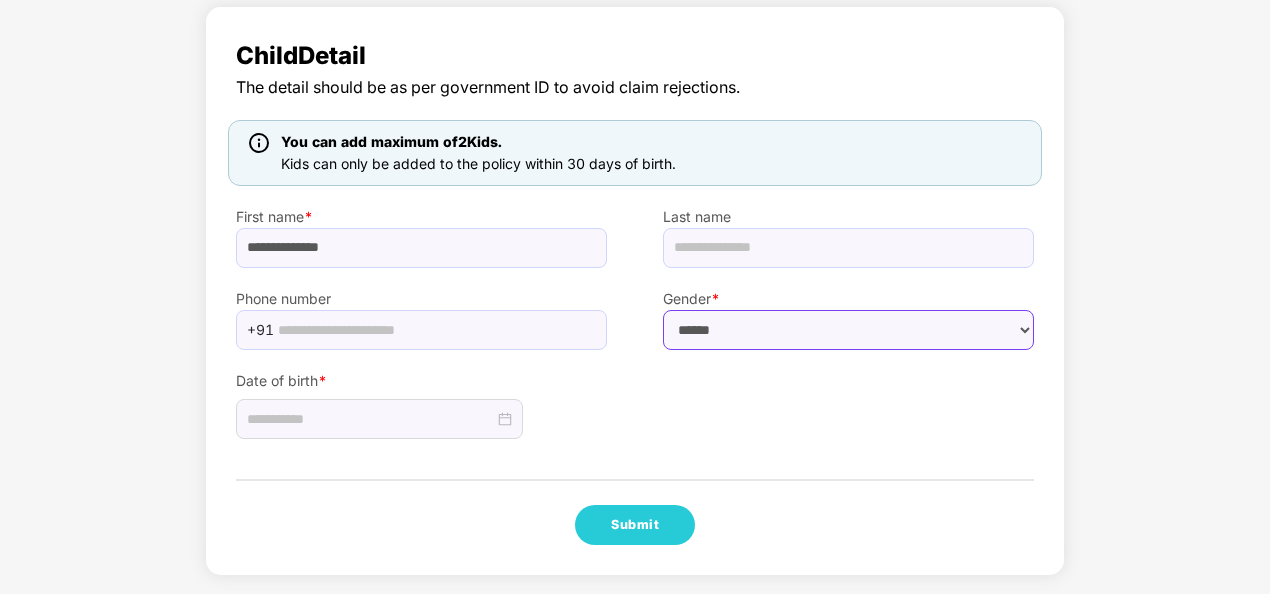 click on "****** **** ******" at bounding box center (848, 330) 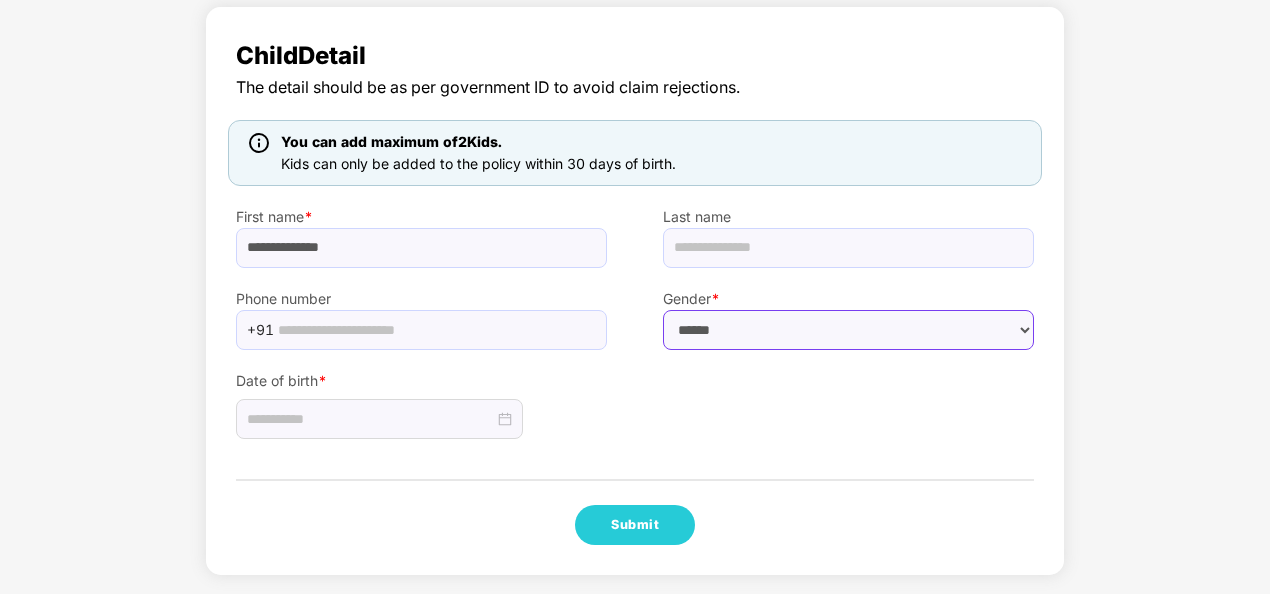 select on "******" 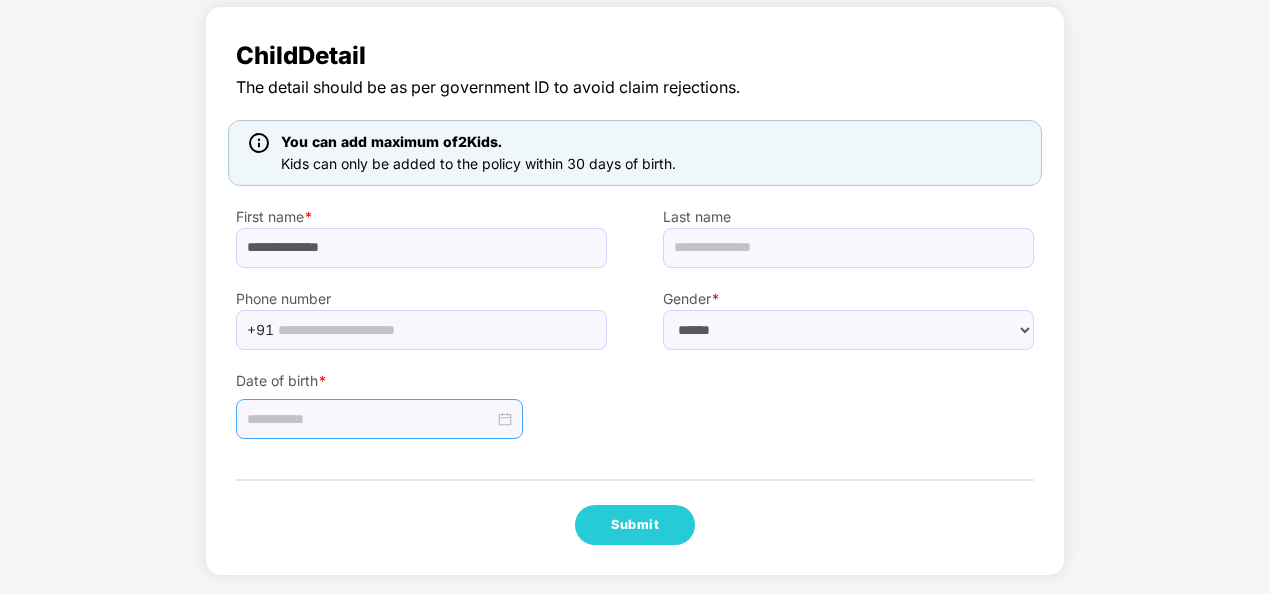 click at bounding box center [370, 419] 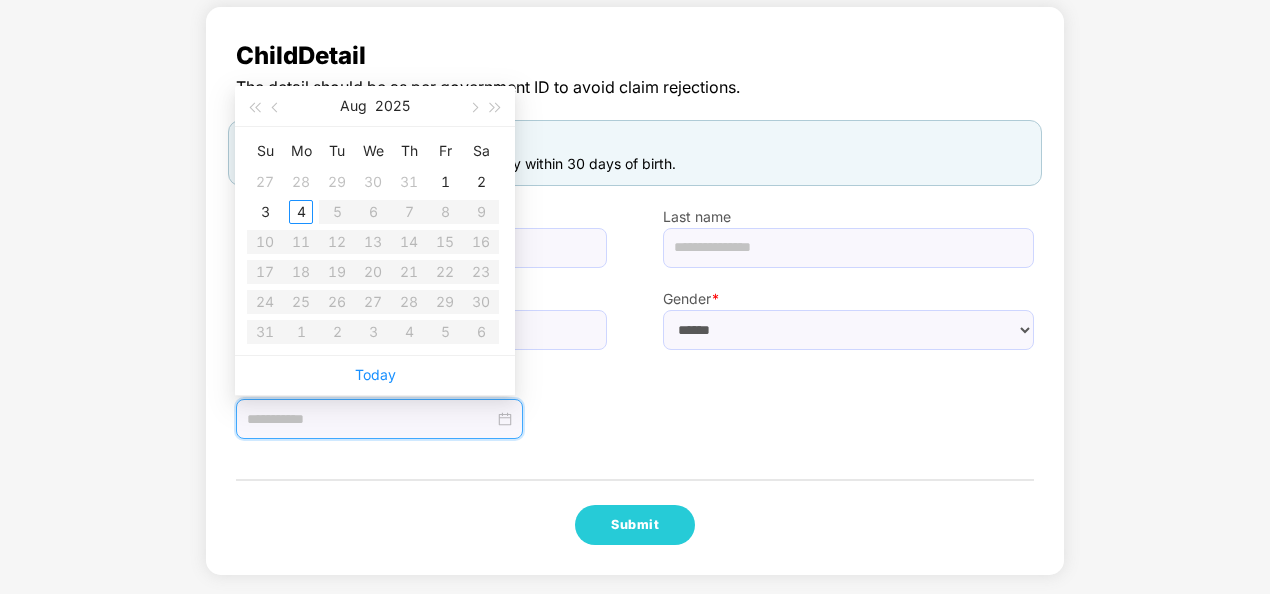 type on "**********" 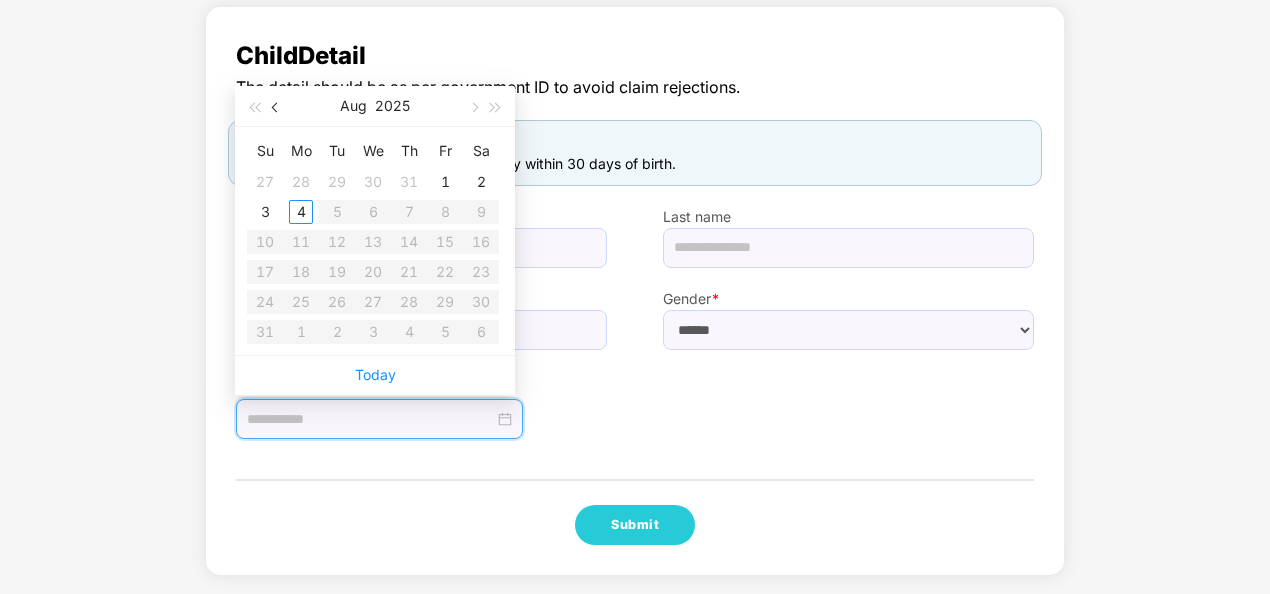 click at bounding box center [277, 108] 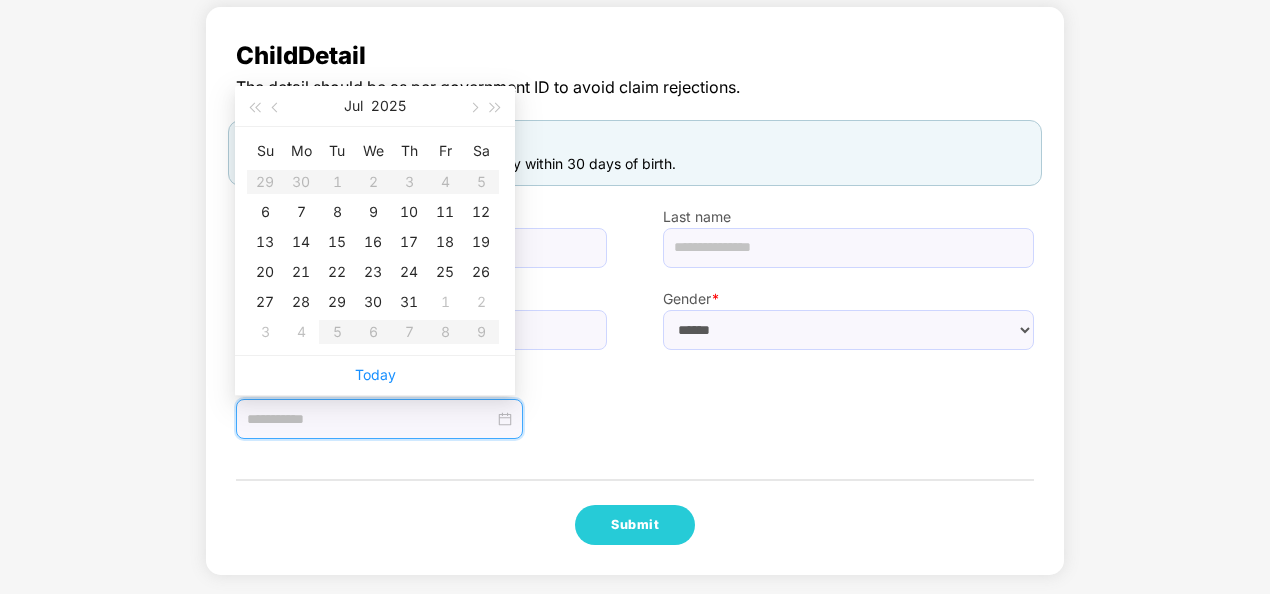 type on "**********" 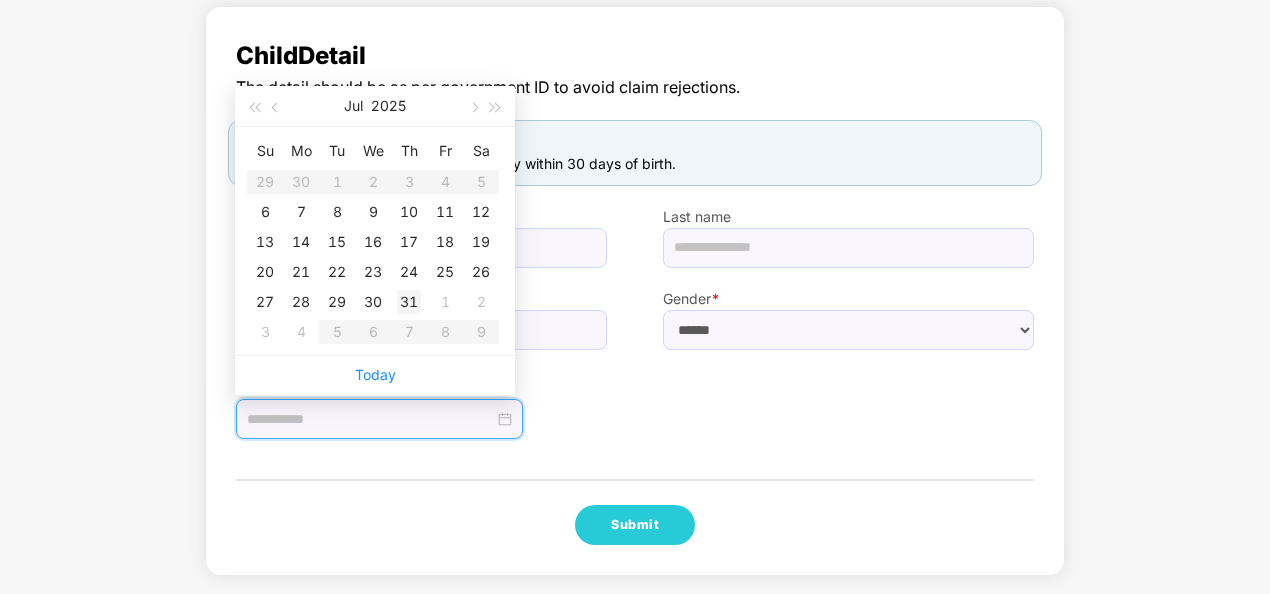 type on "**********" 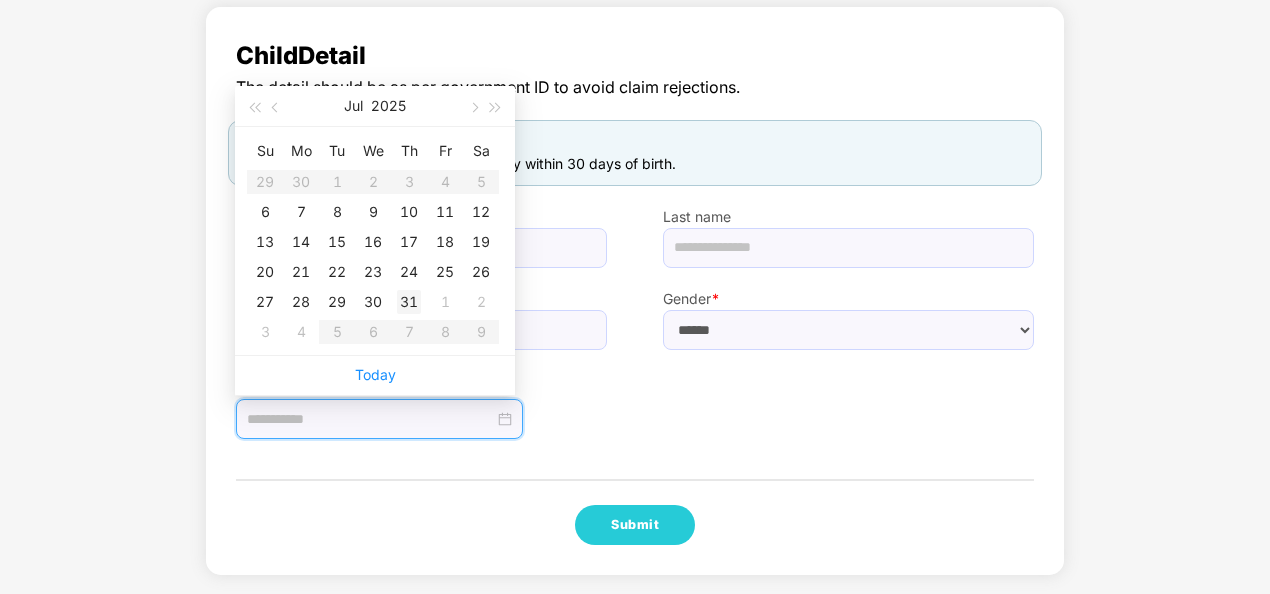 click on "31" at bounding box center [409, 302] 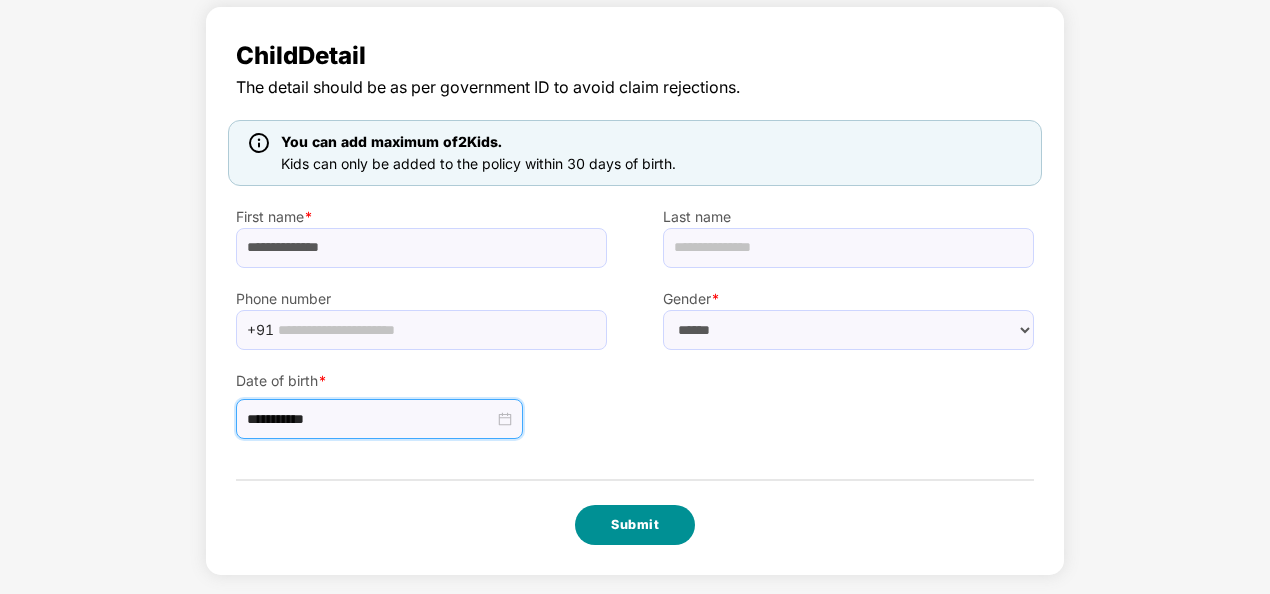 click on "Submit" at bounding box center (635, 525) 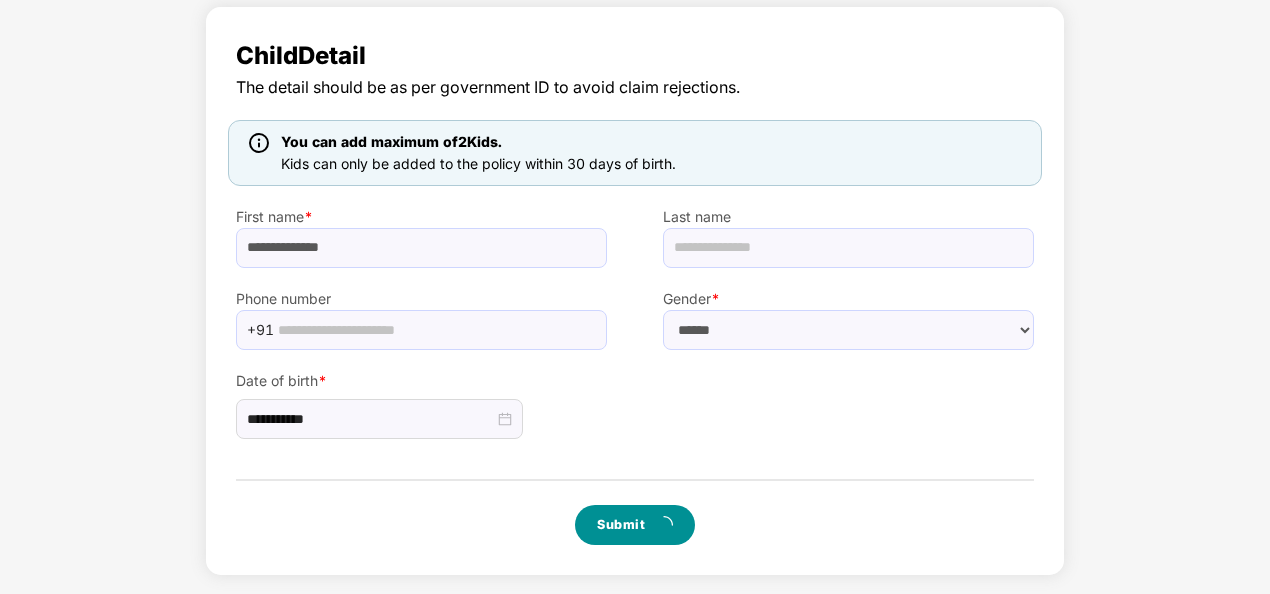 scroll, scrollTop: 0, scrollLeft: 0, axis: both 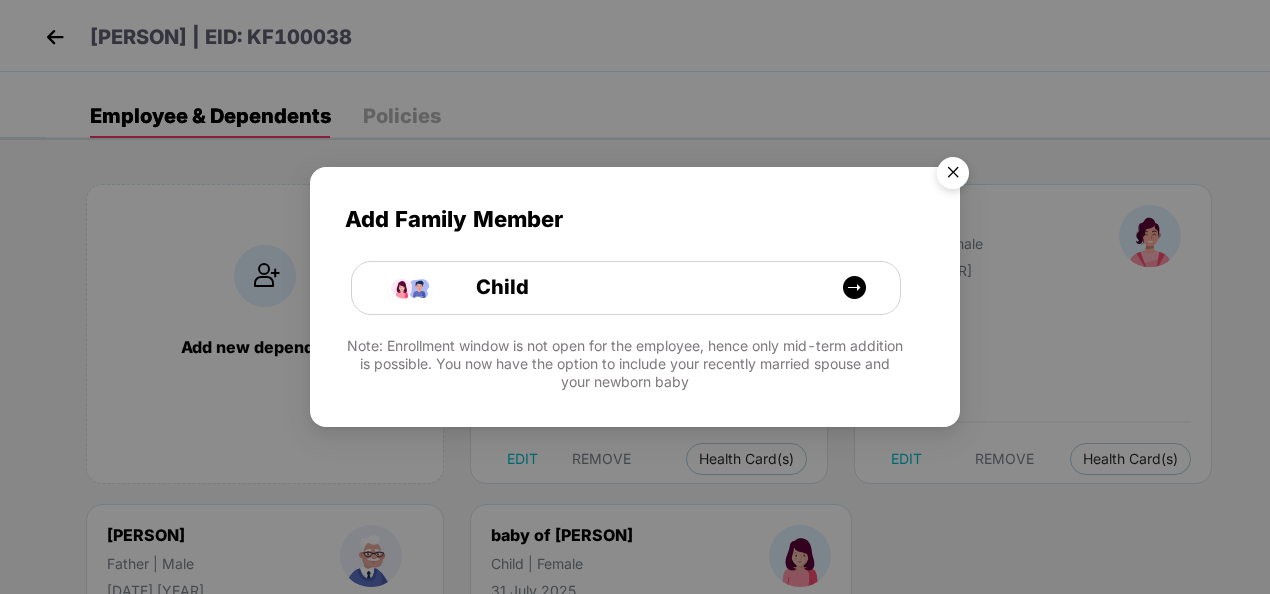 click at bounding box center [953, 176] 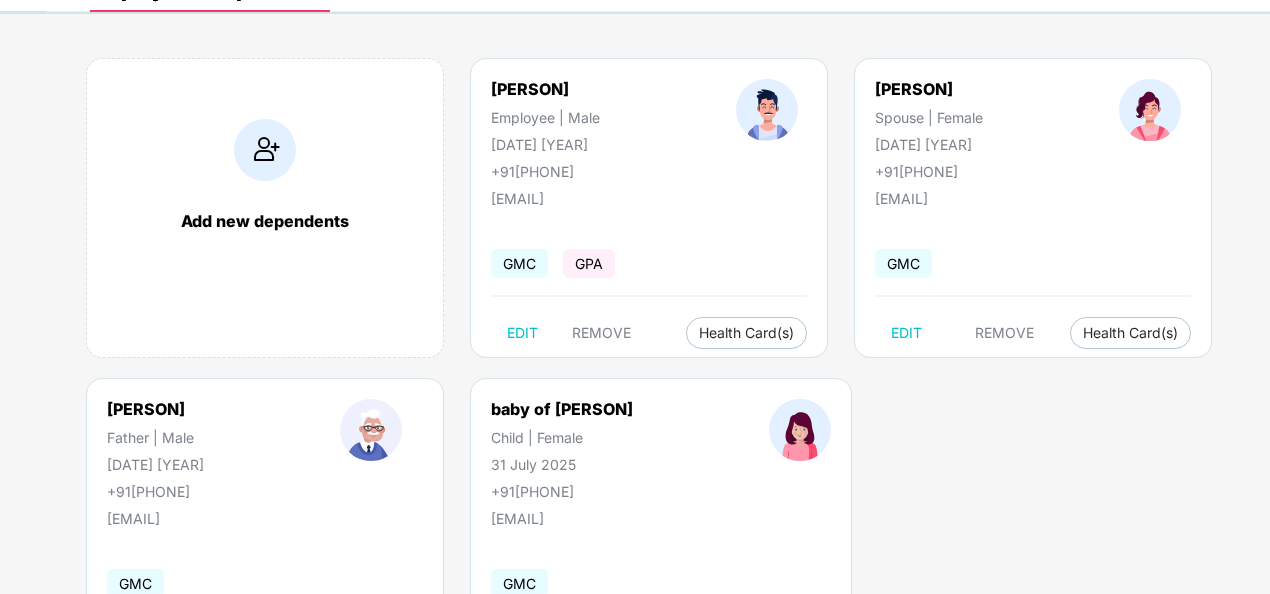 scroll, scrollTop: 0, scrollLeft: 0, axis: both 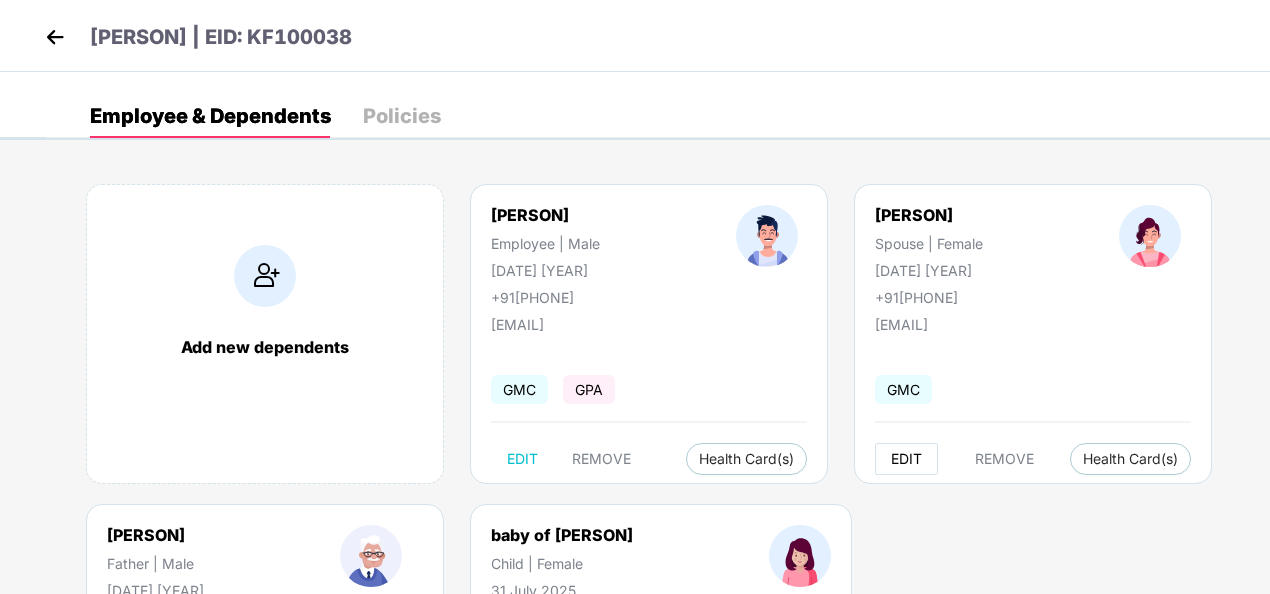 click on "EDIT" at bounding box center [906, 459] 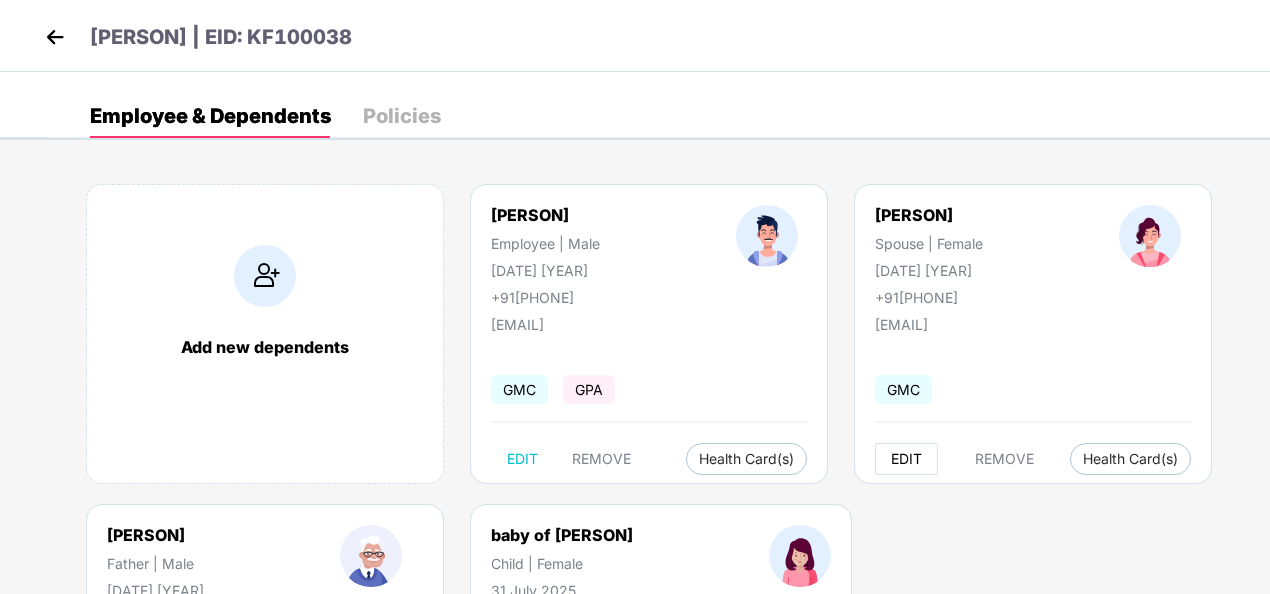select on "******" 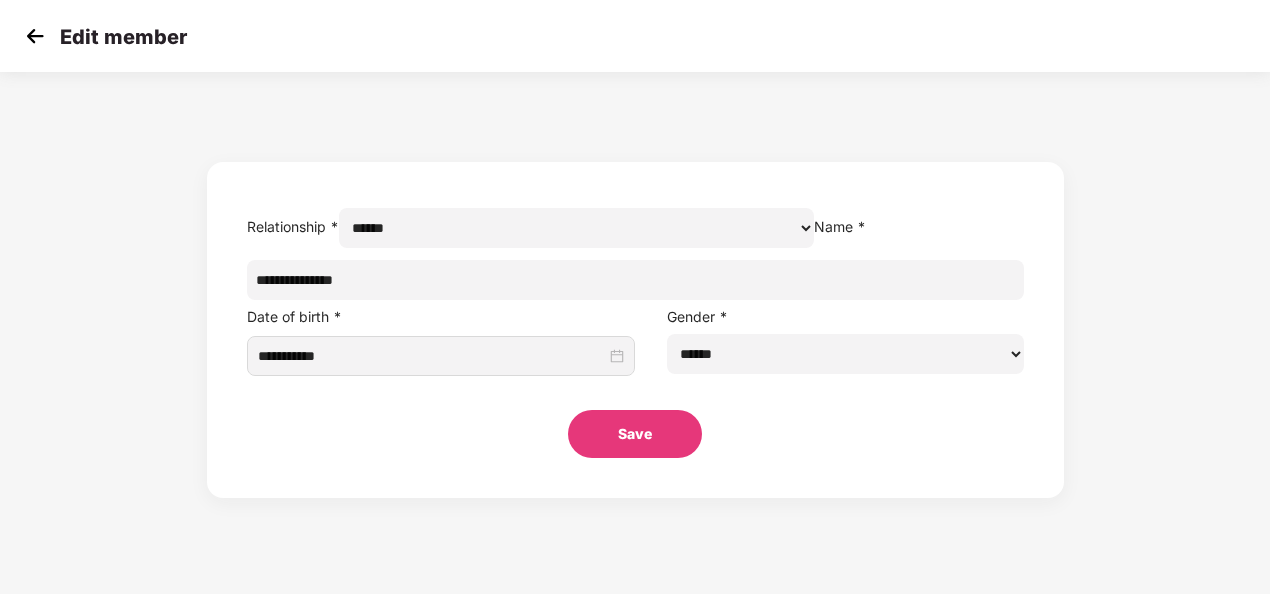 click on "**********" at bounding box center [635, 280] 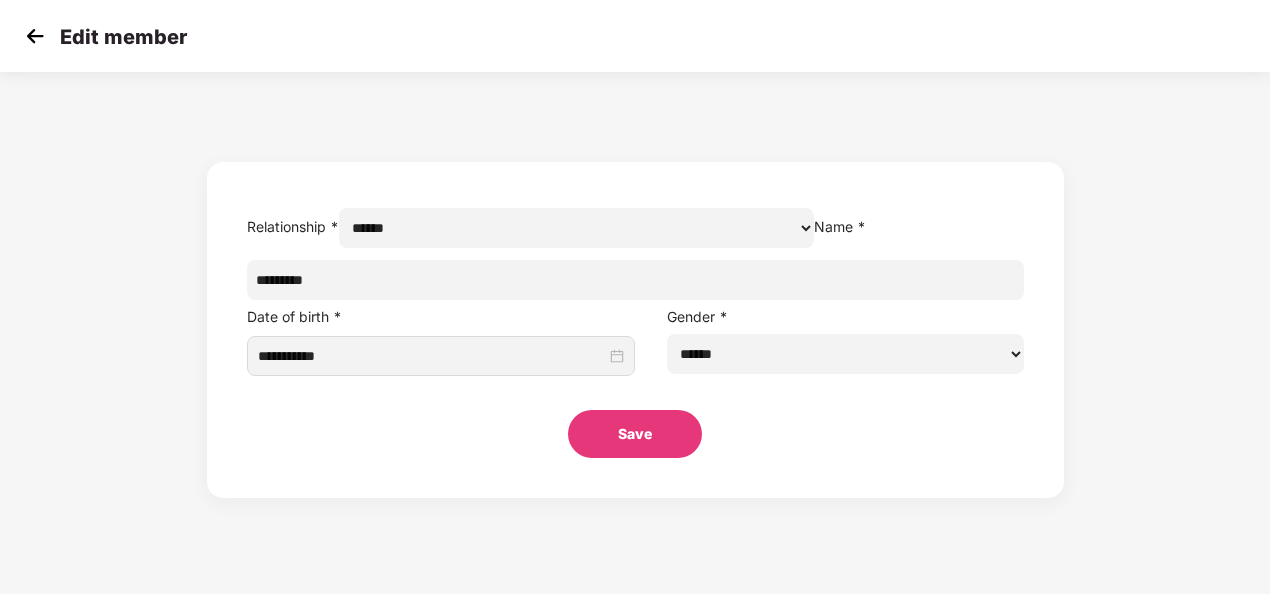 paste on "********" 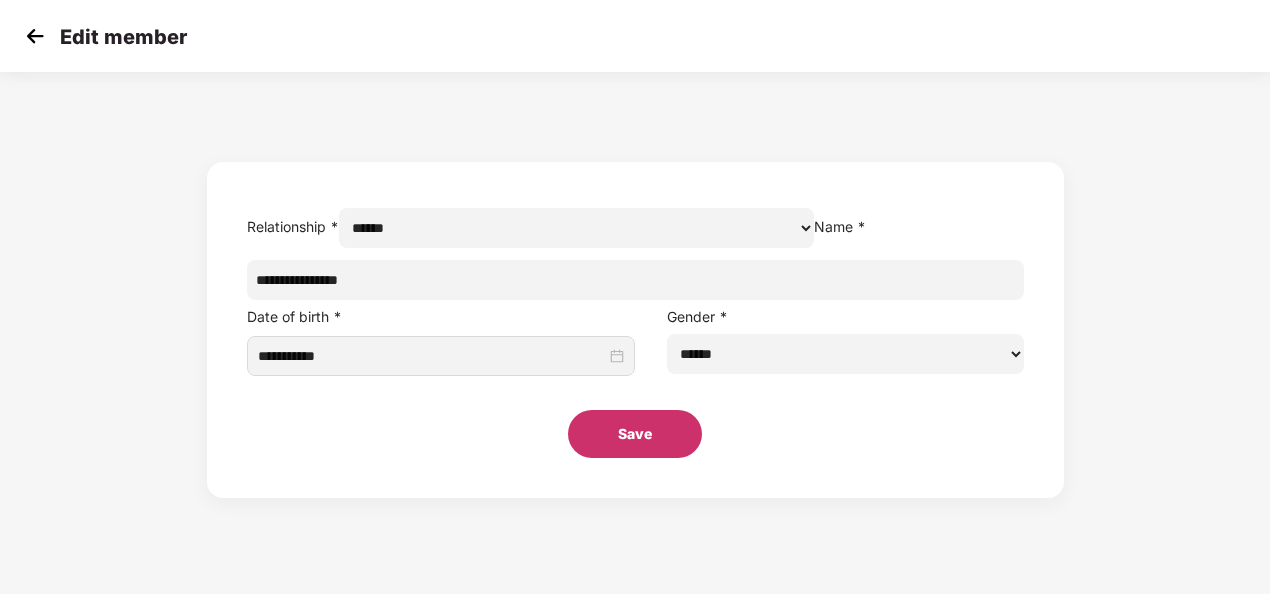 type on "**********" 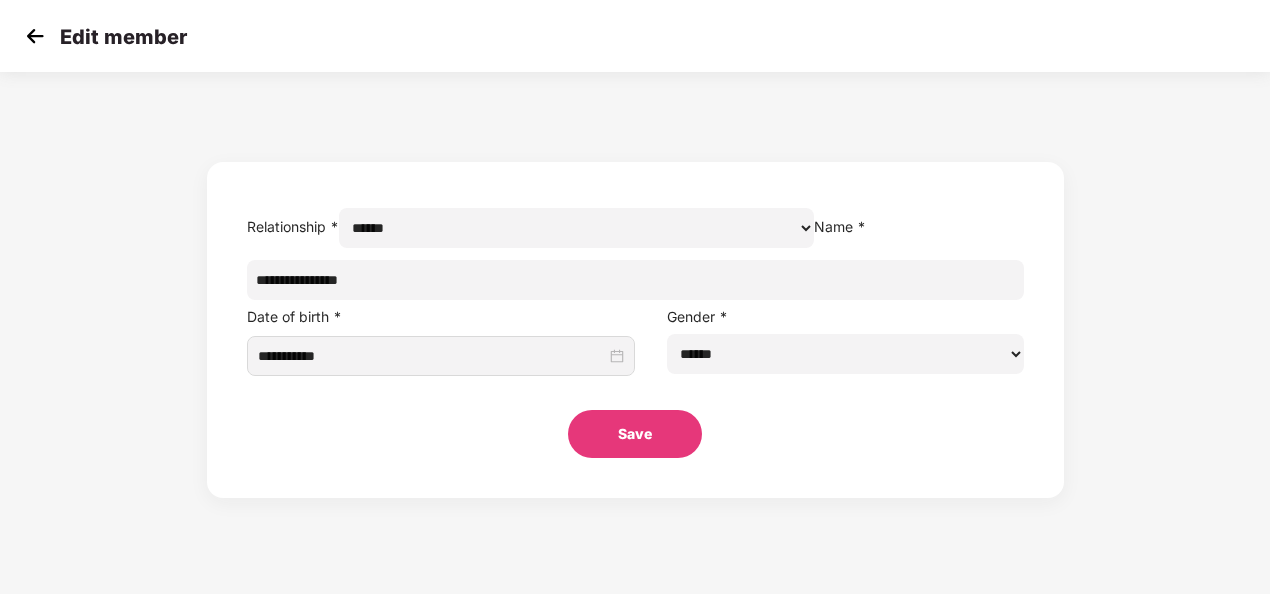 click on "Save" at bounding box center (635, 434) 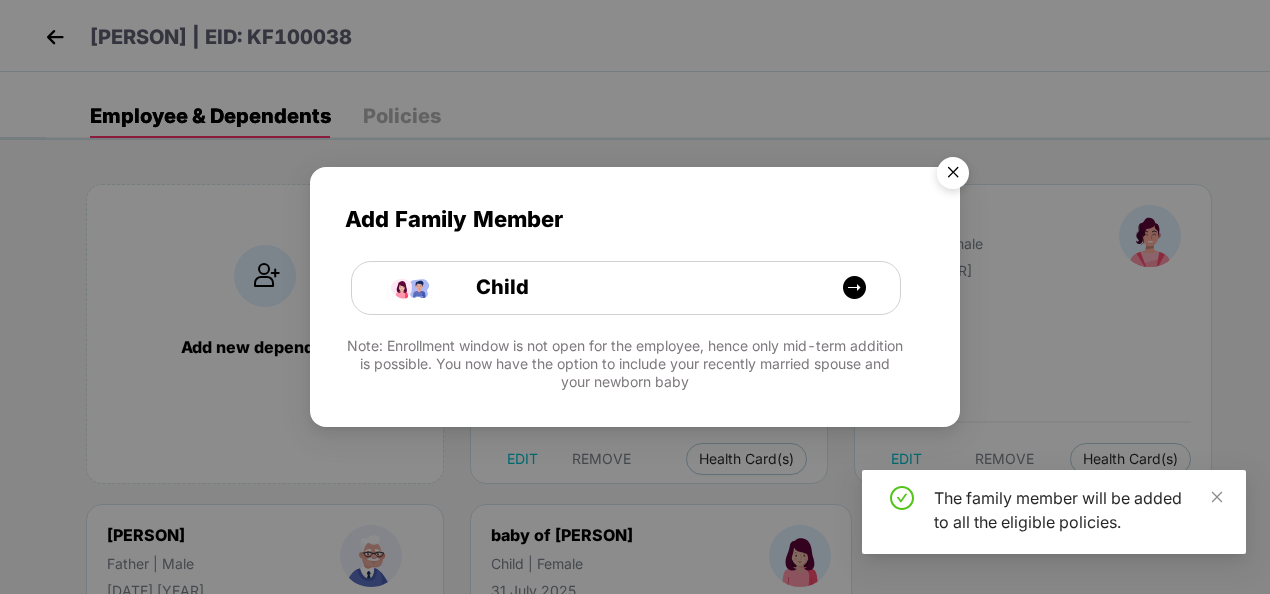 click at bounding box center [953, 176] 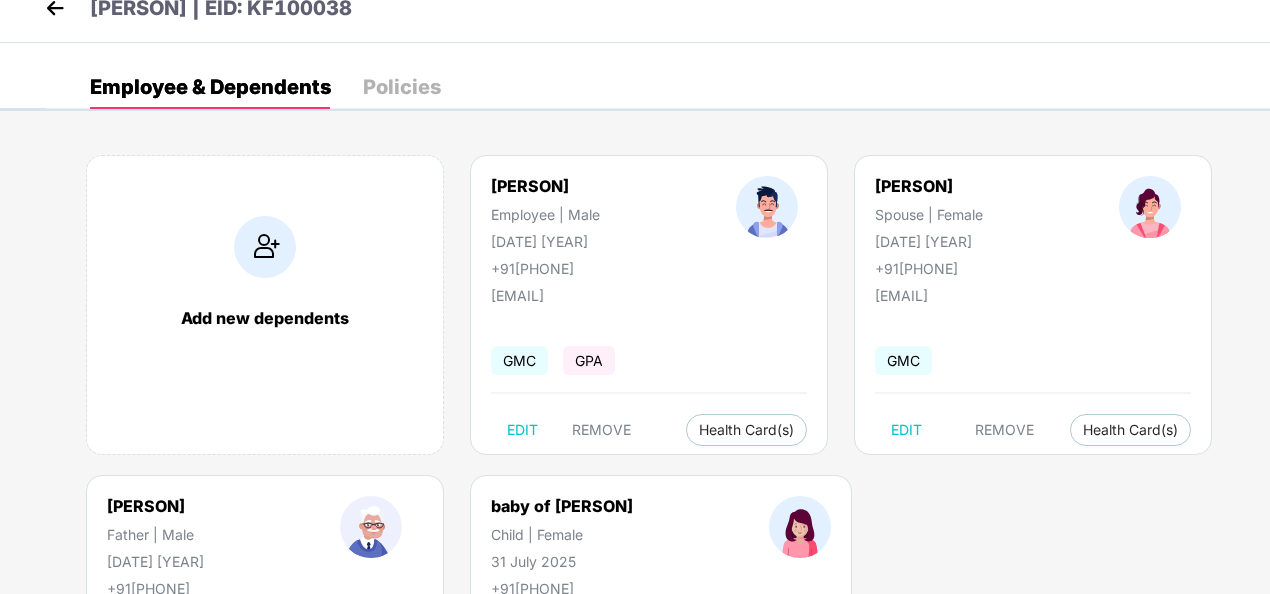 scroll, scrollTop: 0, scrollLeft: 0, axis: both 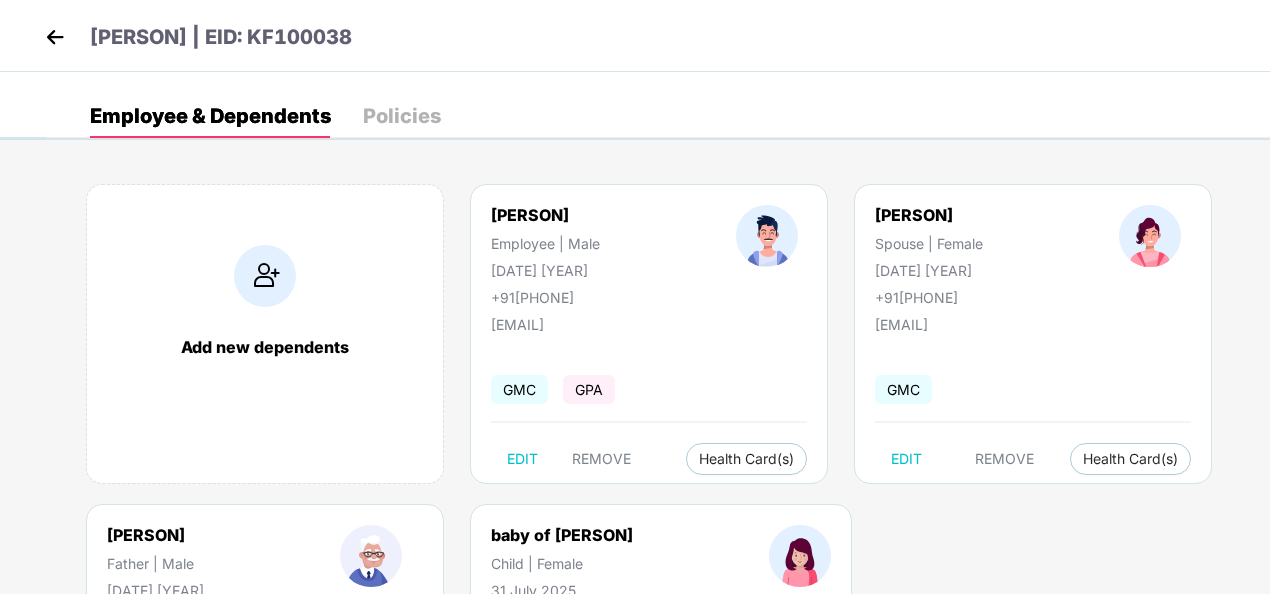 click at bounding box center [55, 37] 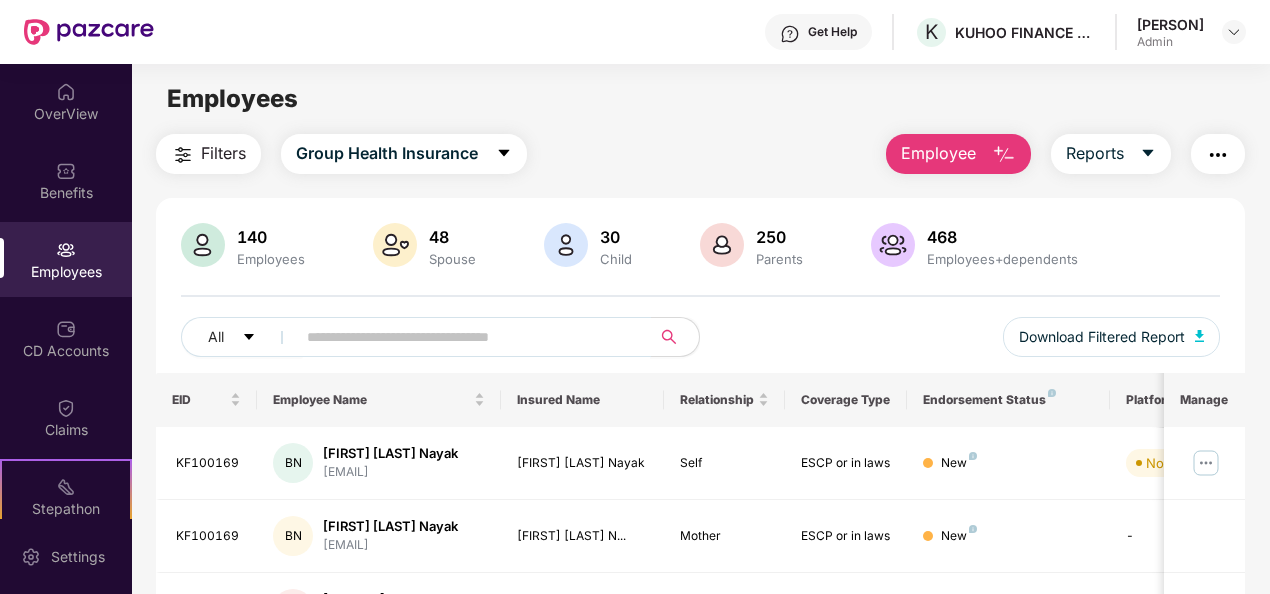 click at bounding box center [465, 337] 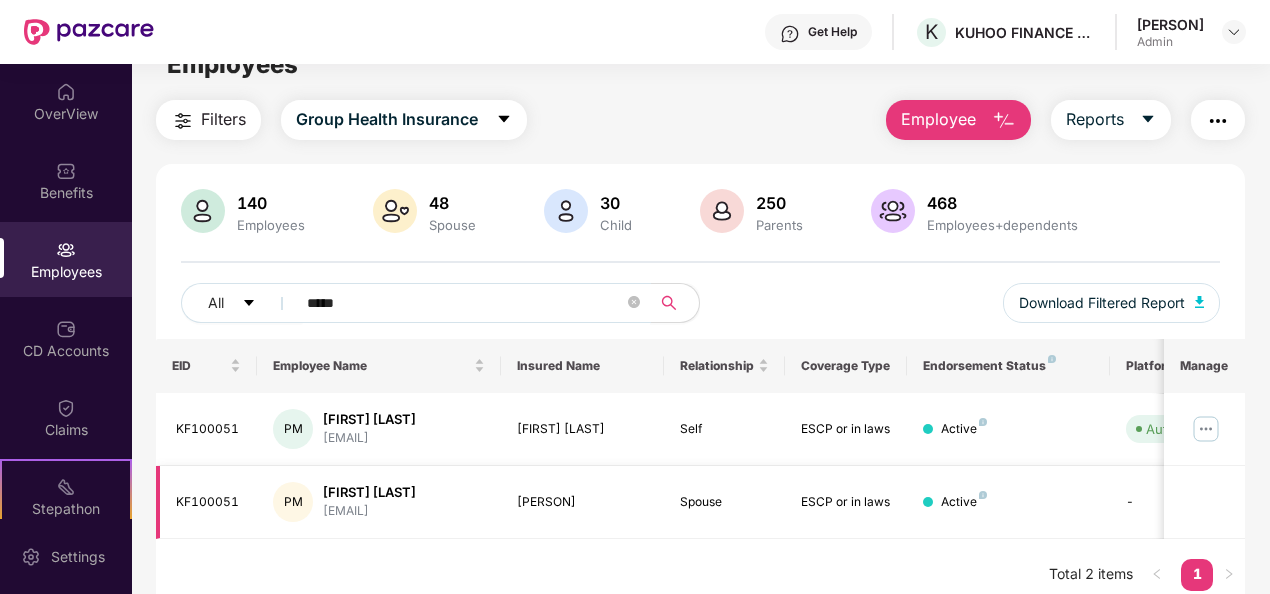 scroll, scrollTop: 64, scrollLeft: 0, axis: vertical 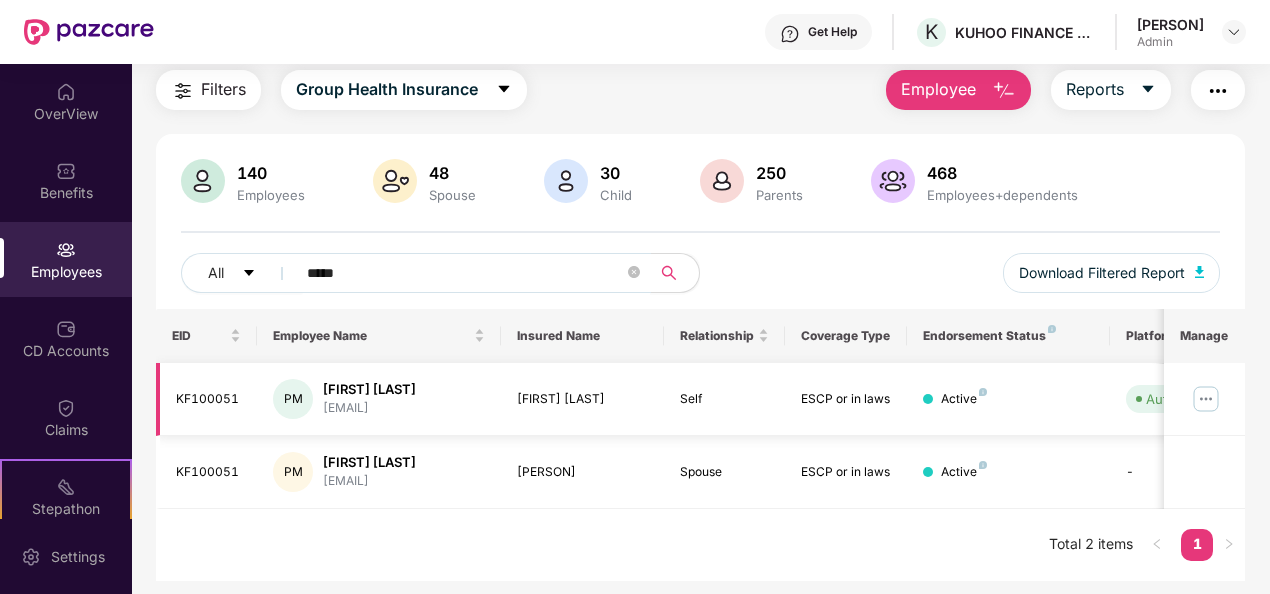type on "*****" 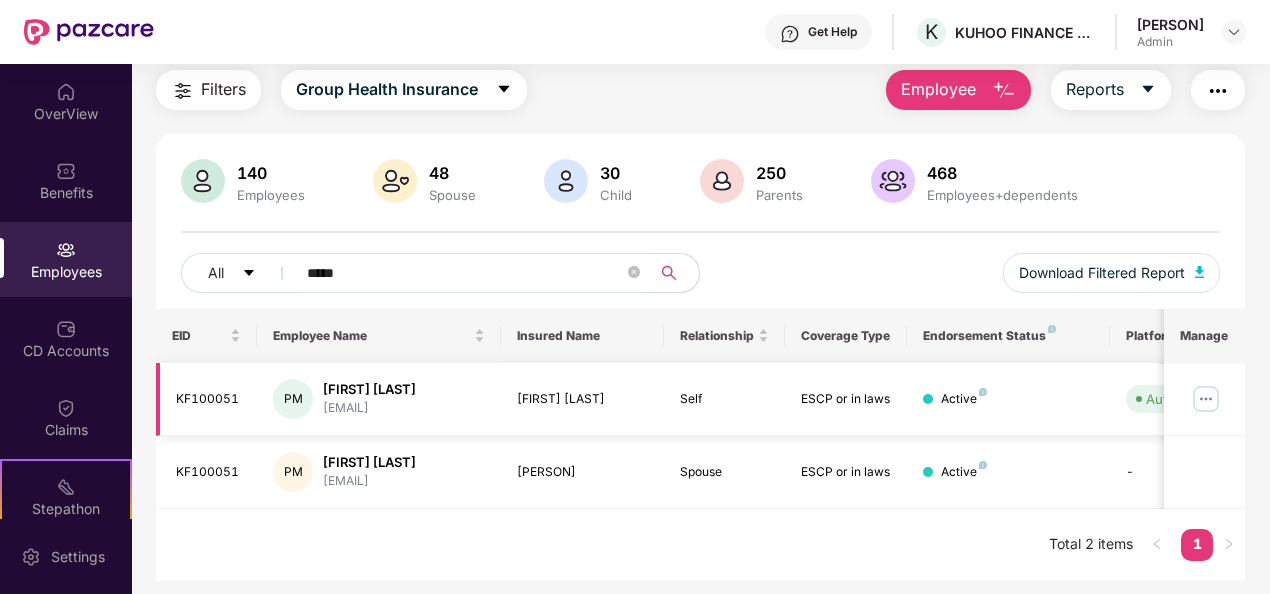click at bounding box center (1206, 399) 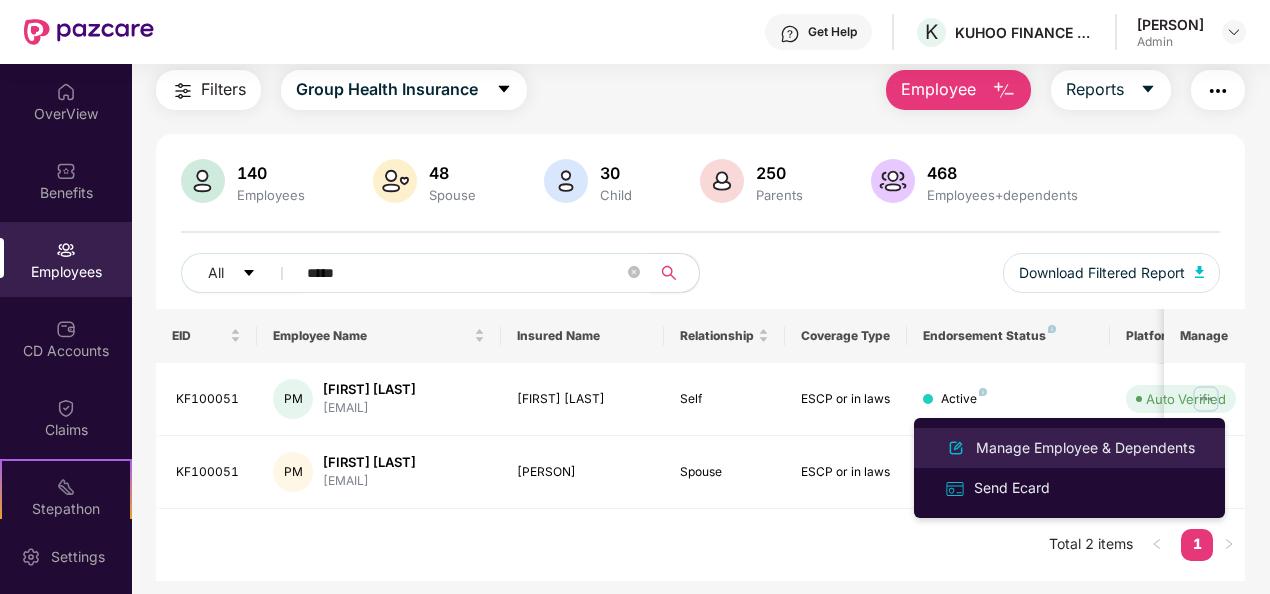 click on "Manage Employee & Dependents" at bounding box center (1085, 448) 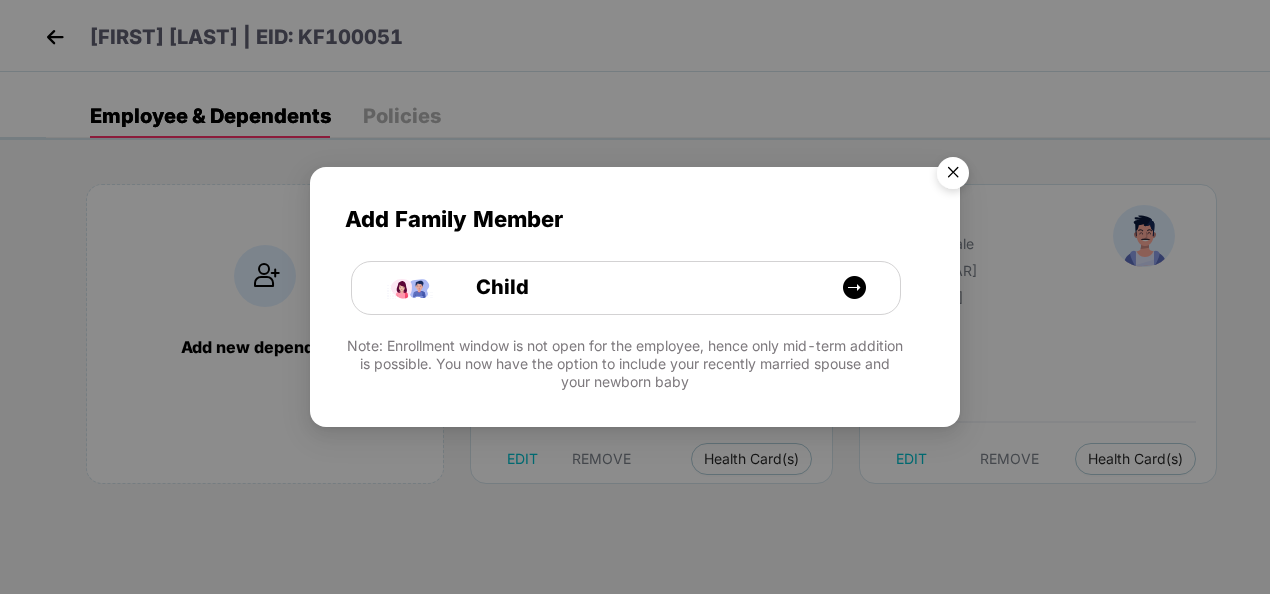 click at bounding box center (953, 176) 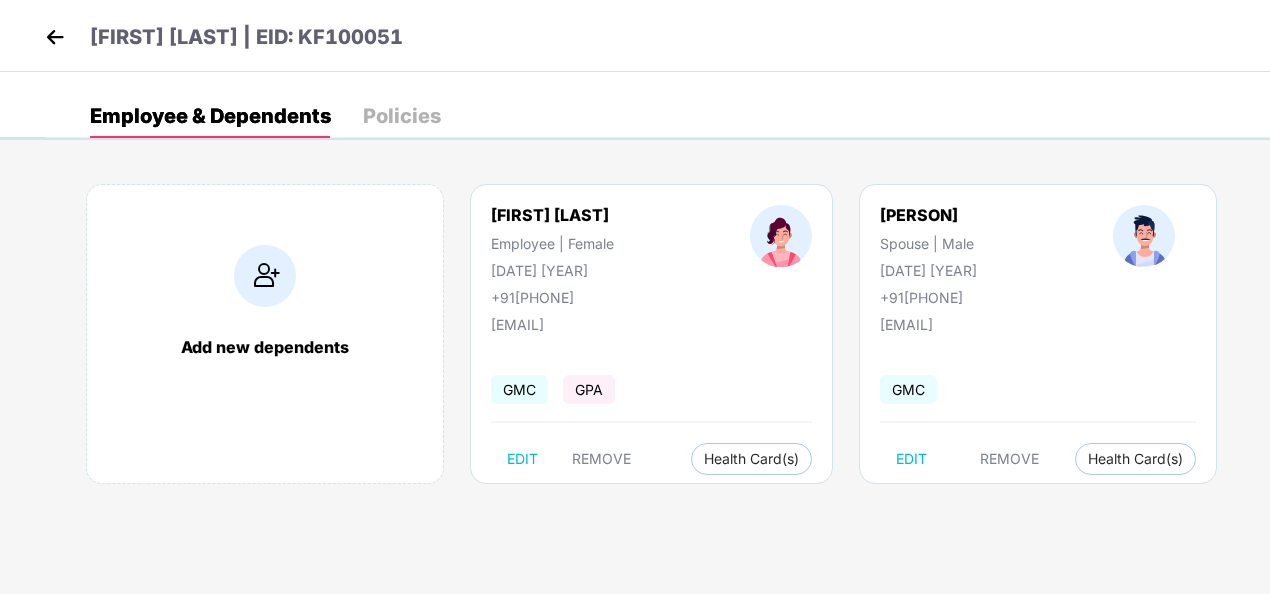click on "Policies" at bounding box center (402, 116) 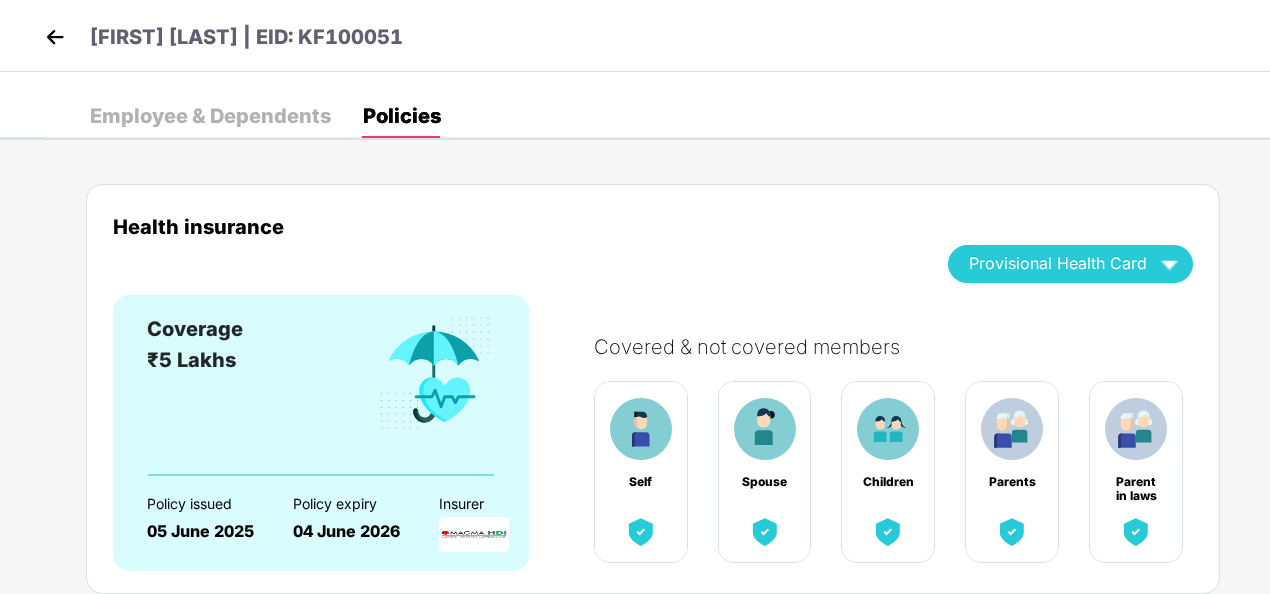 click on "Employee & Dependents" at bounding box center (210, 116) 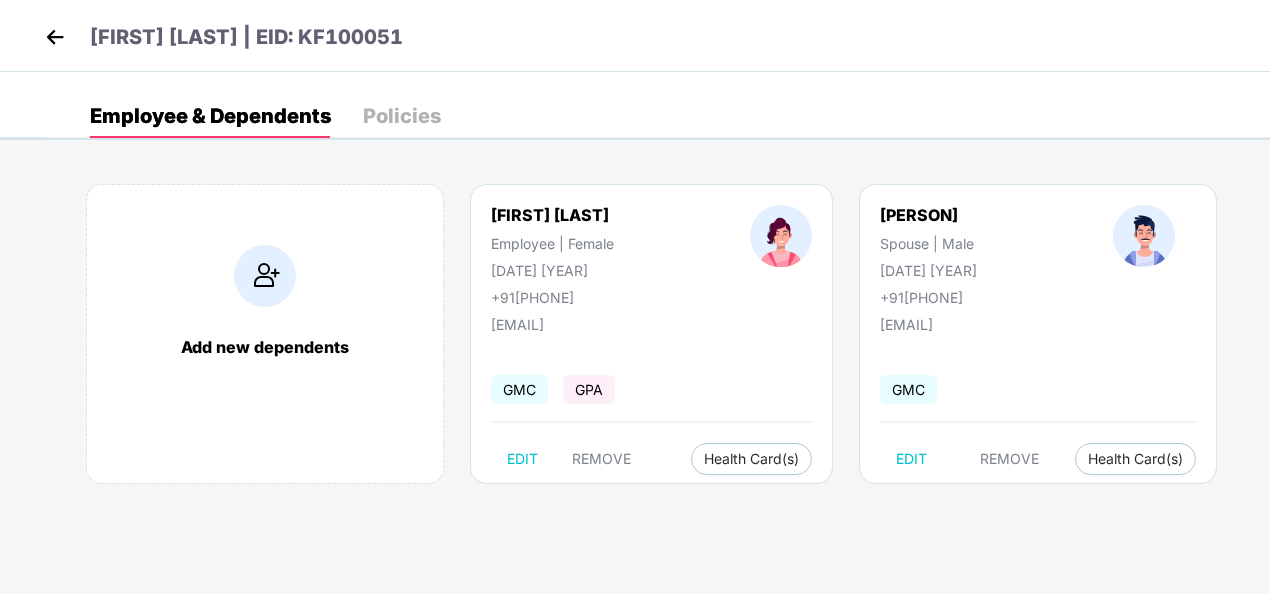 click at bounding box center [265, 276] 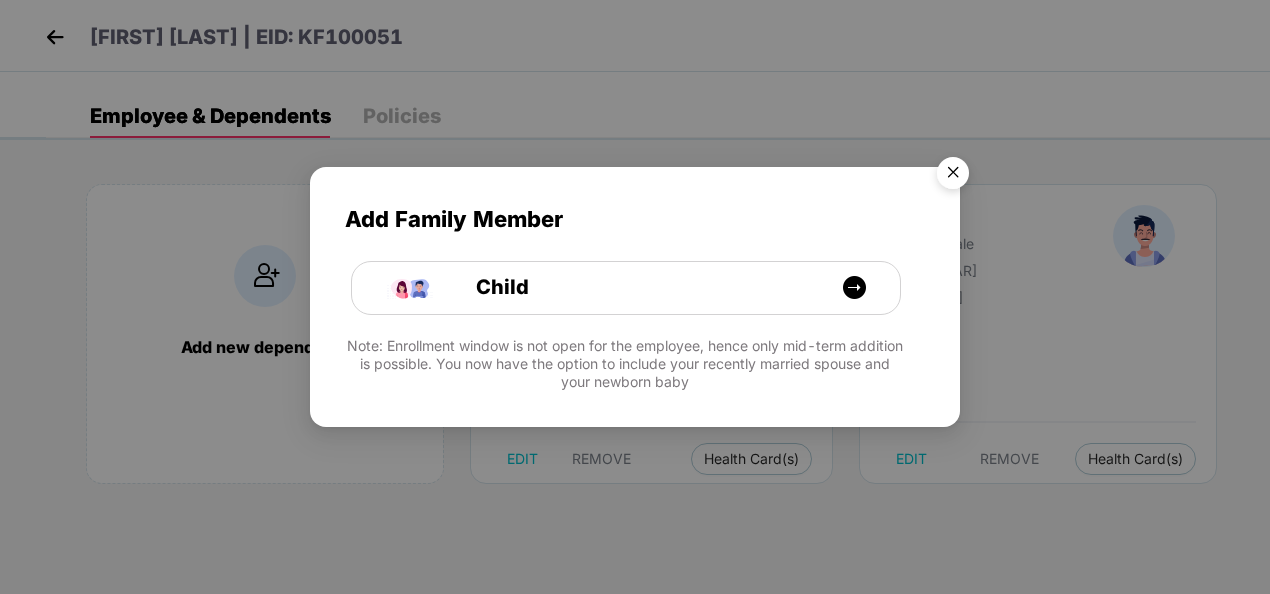 click at bounding box center (953, 176) 